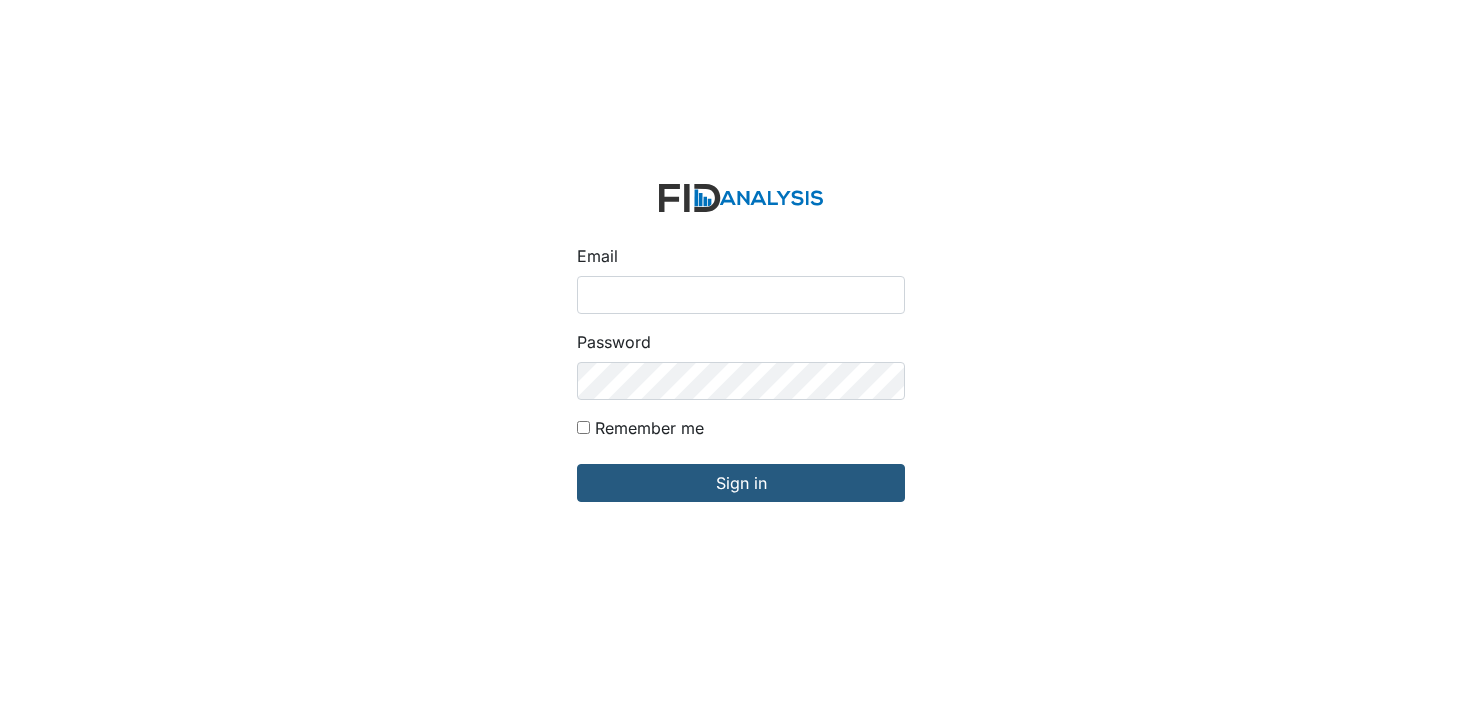 scroll, scrollTop: 0, scrollLeft: 0, axis: both 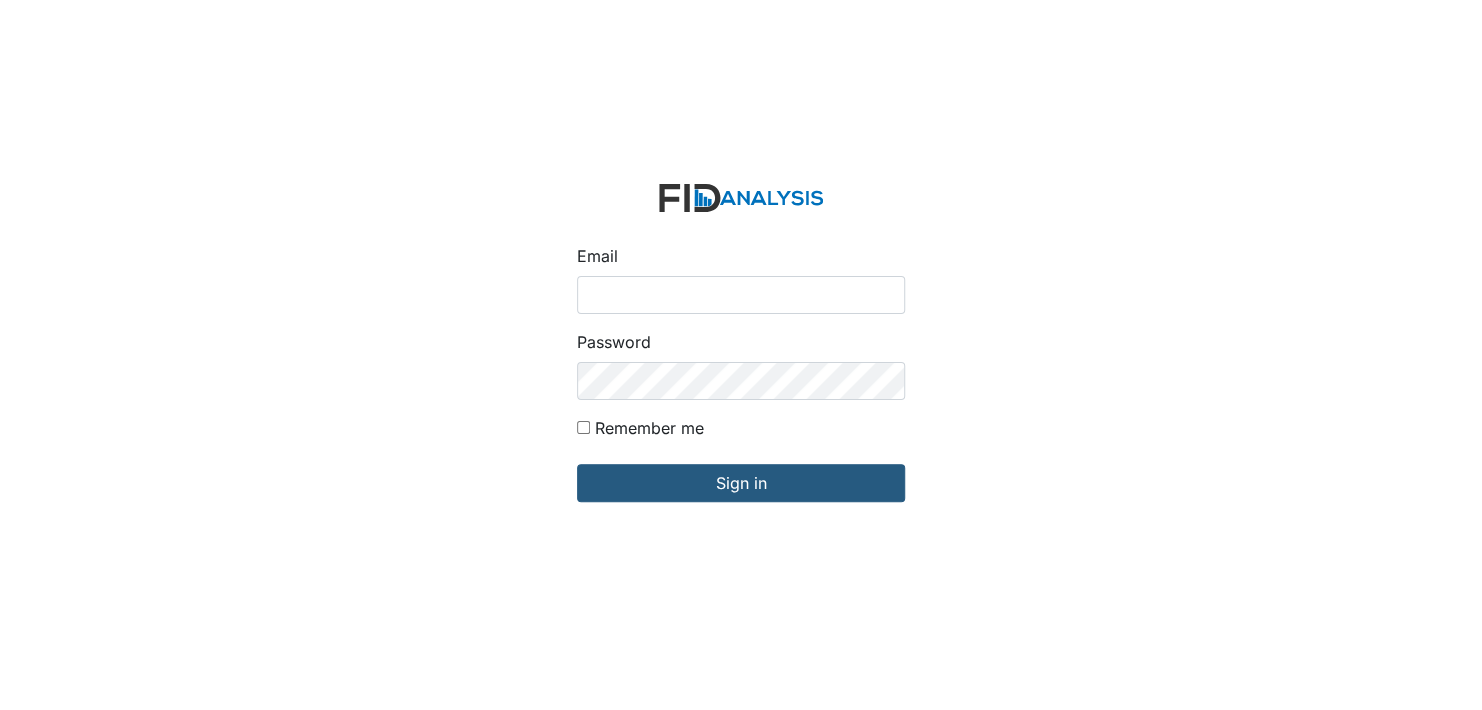 click on "Email" at bounding box center [741, 295] 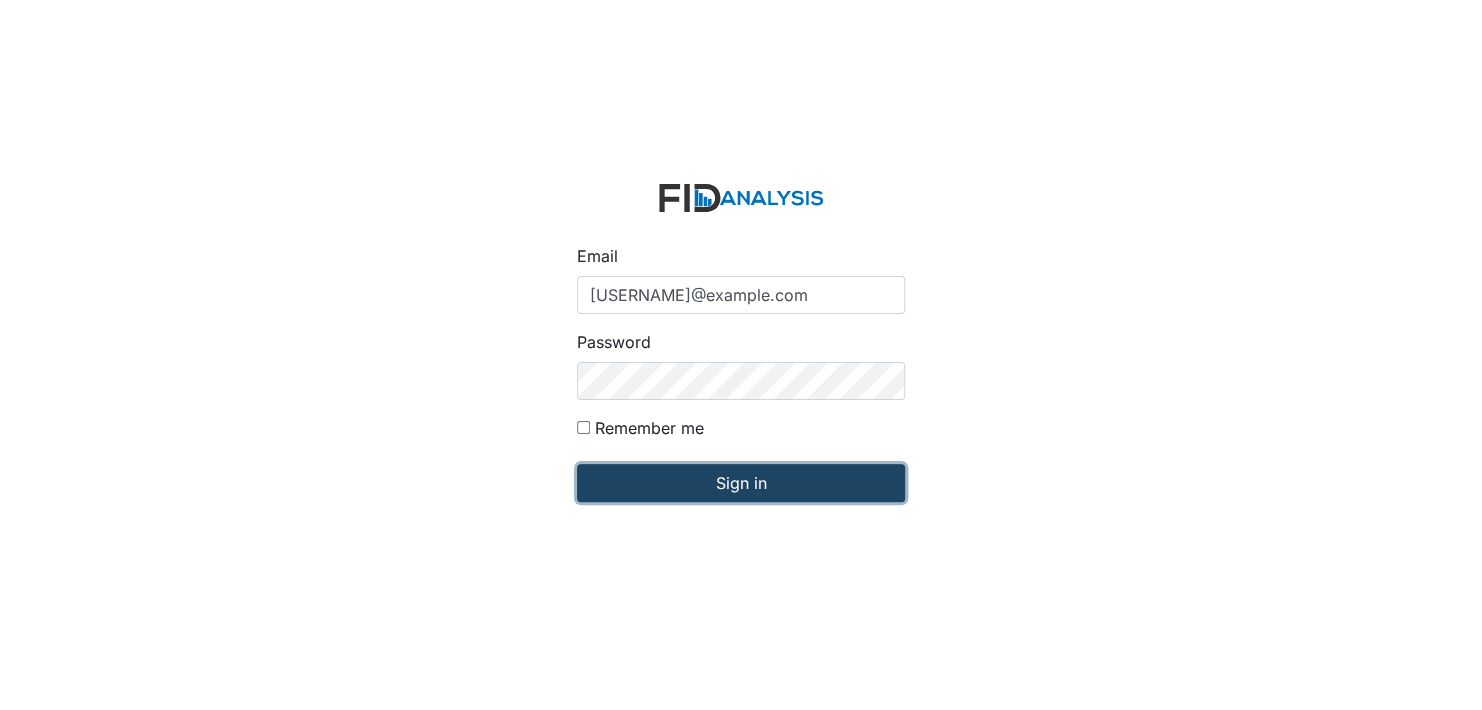 drag, startPoint x: 691, startPoint y: 487, endPoint x: 703, endPoint y: 475, distance: 16.970562 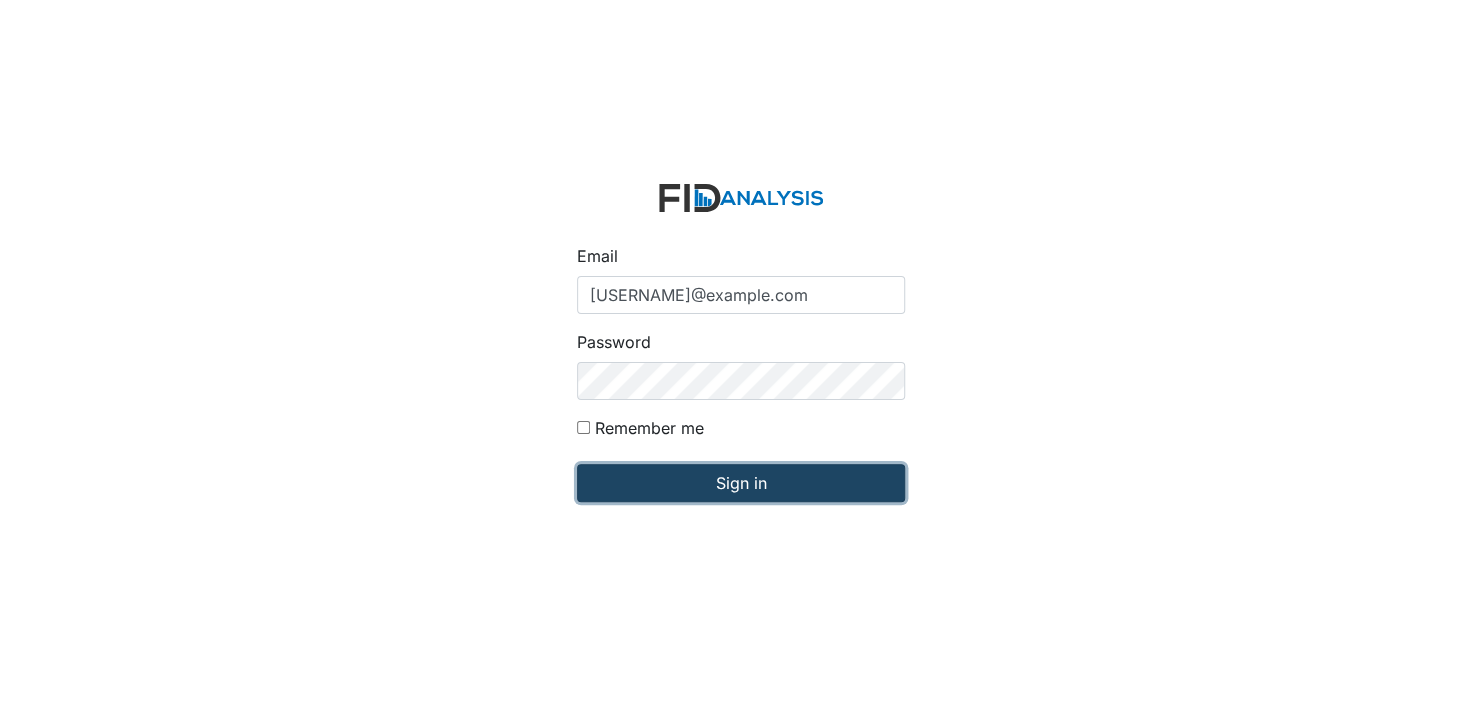 click on "Sign in" at bounding box center [741, 483] 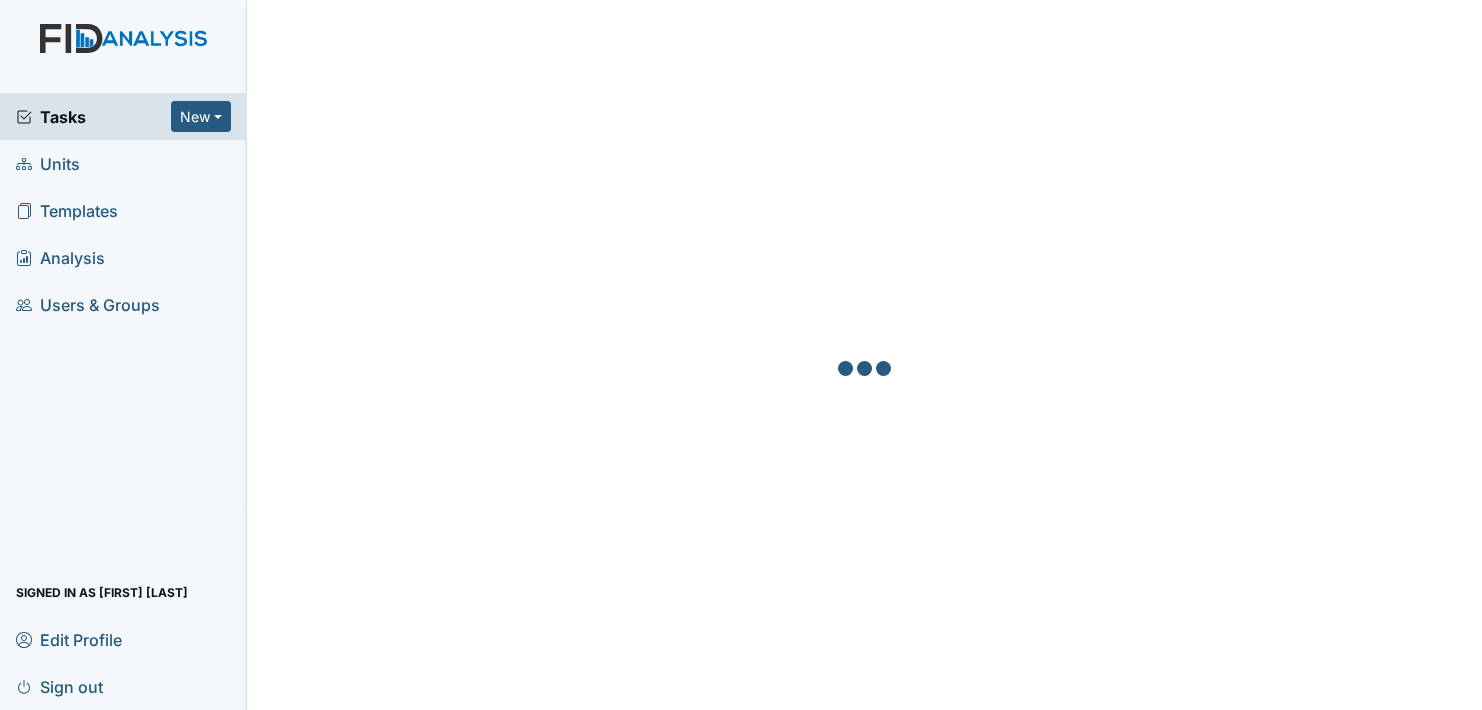 scroll, scrollTop: 0, scrollLeft: 0, axis: both 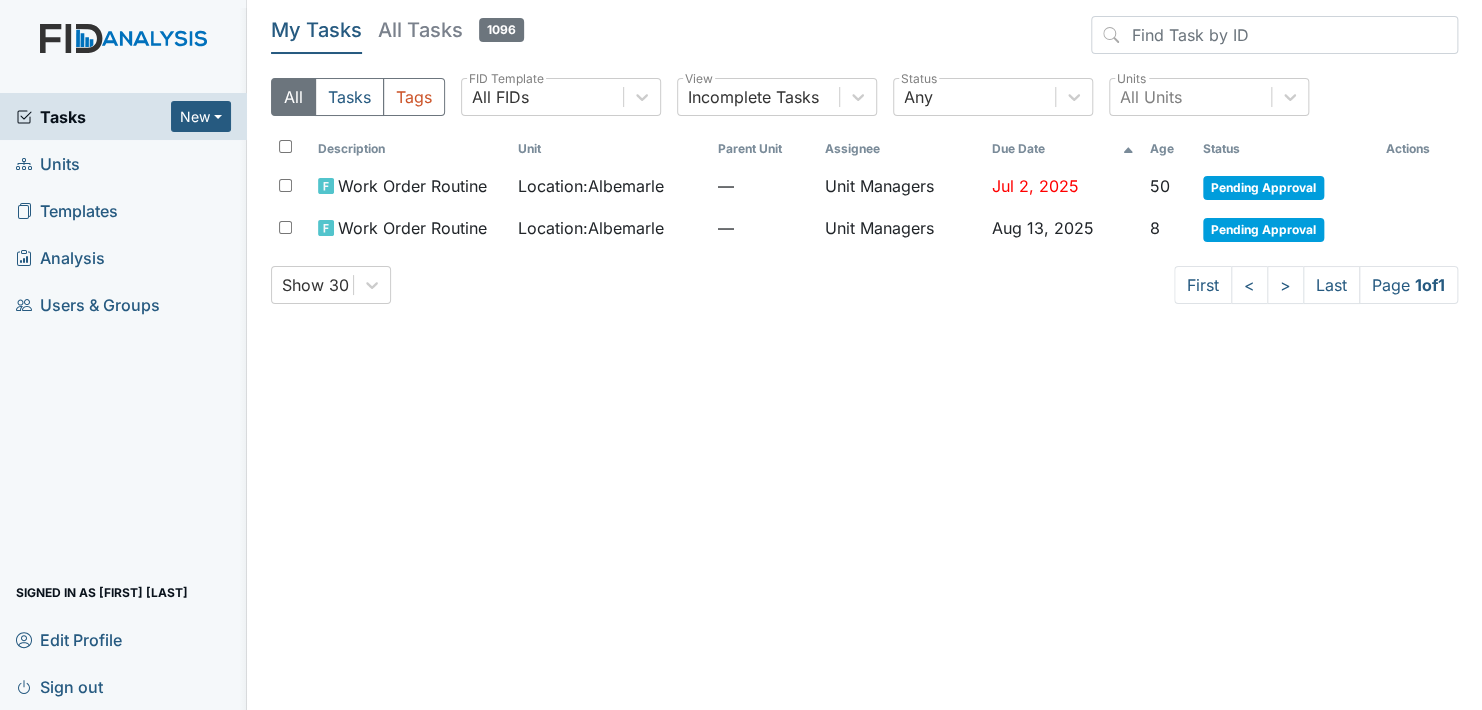 click on "Units" at bounding box center [48, 163] 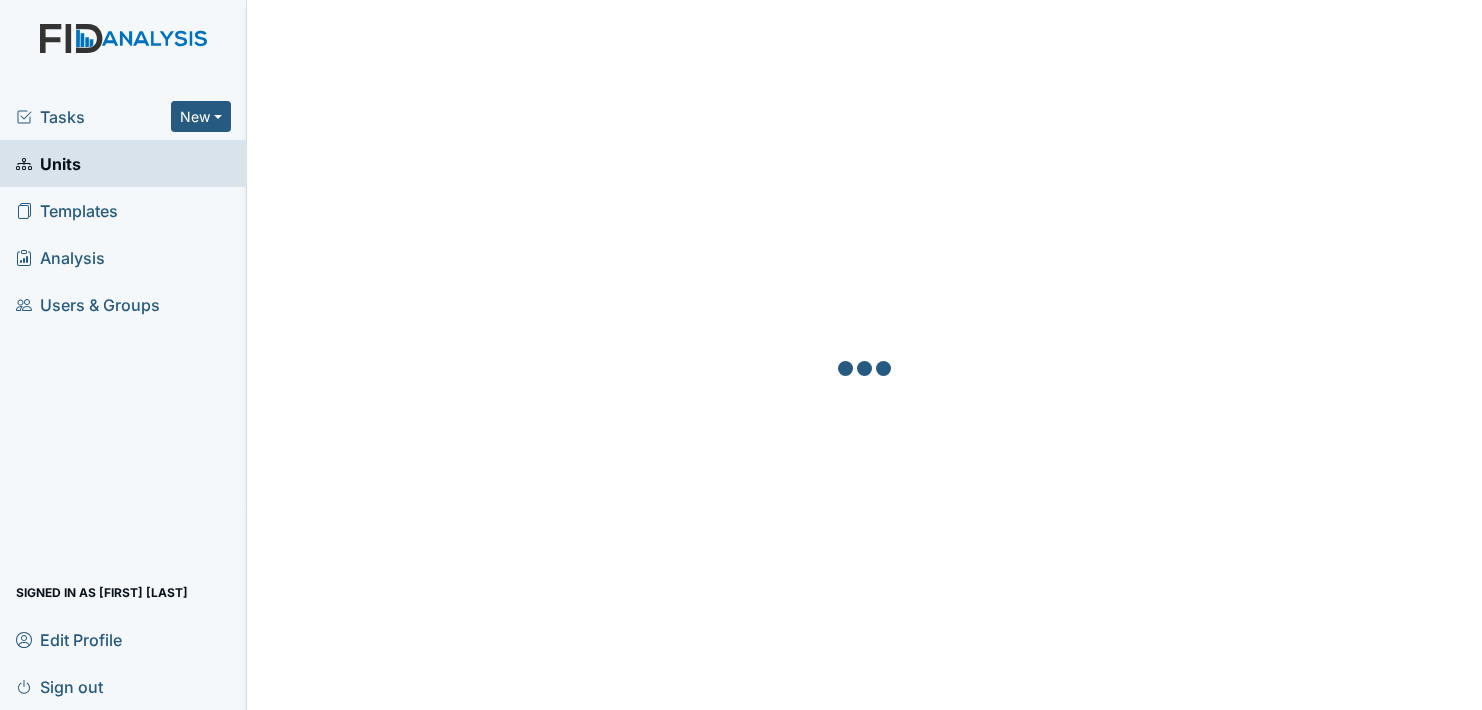 scroll, scrollTop: 0, scrollLeft: 0, axis: both 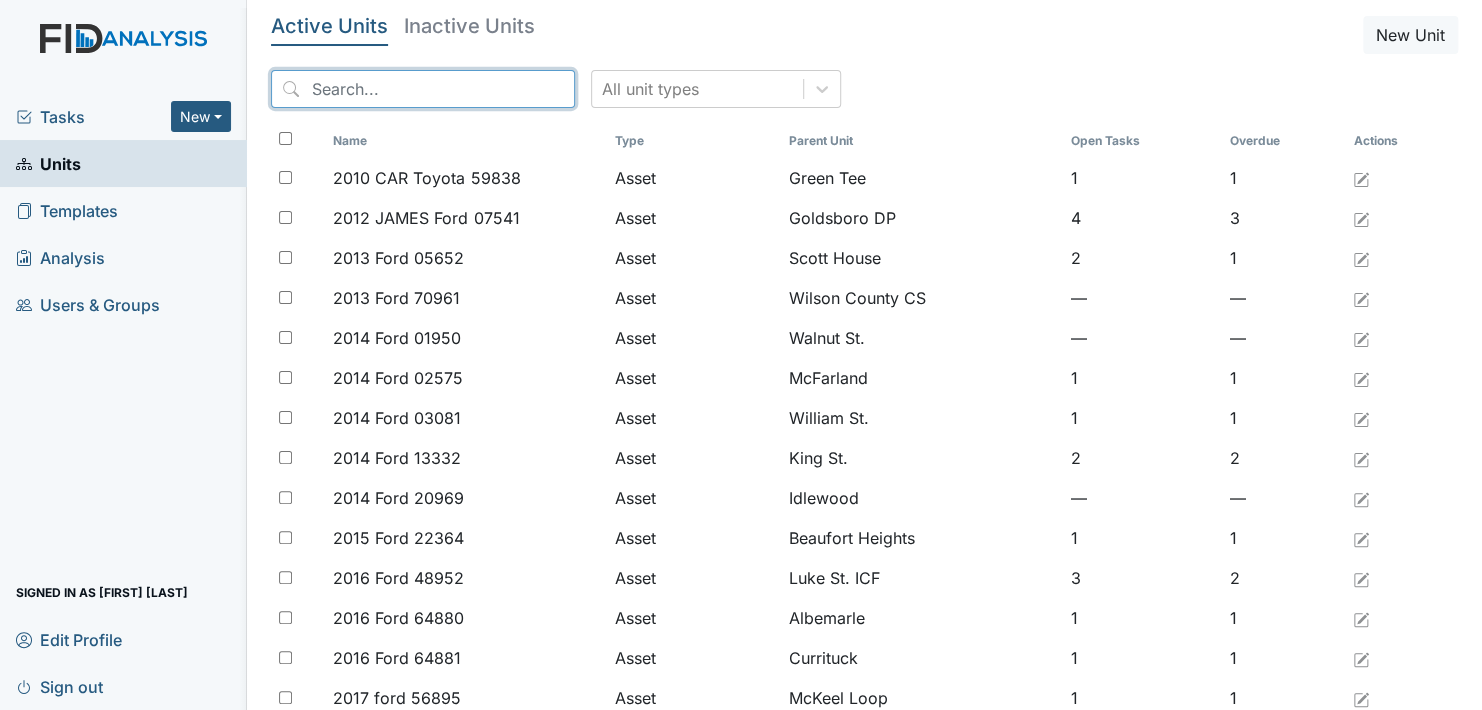 click at bounding box center [423, 89] 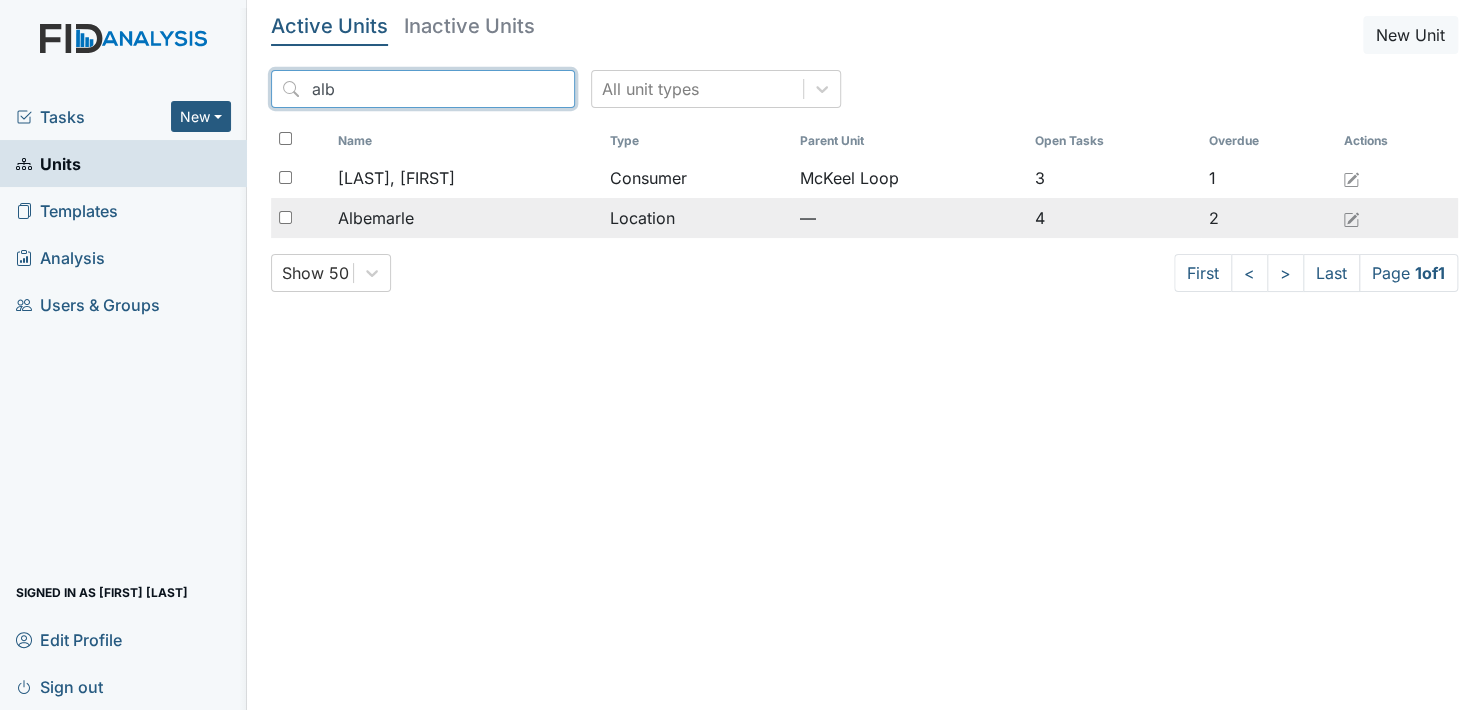 type on "alb" 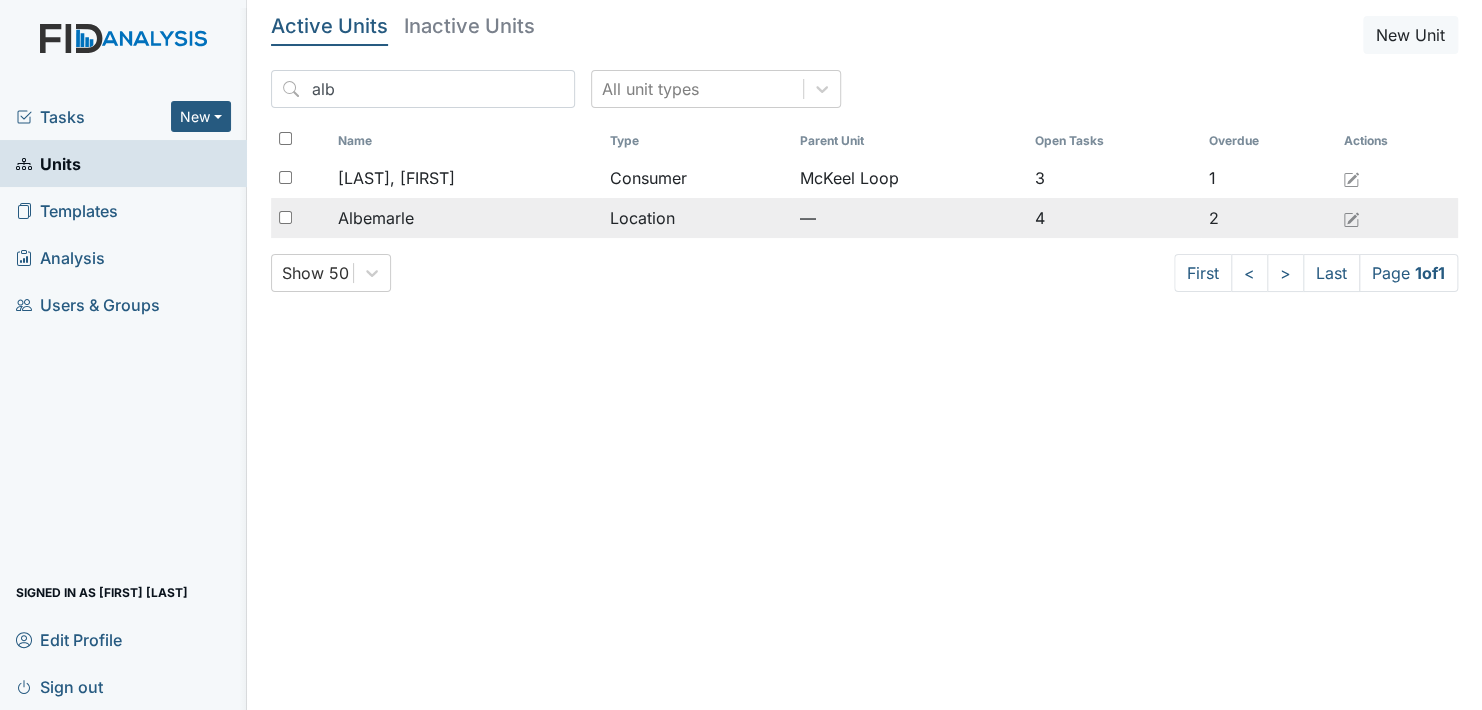 click on "Albemarle" at bounding box center [376, 218] 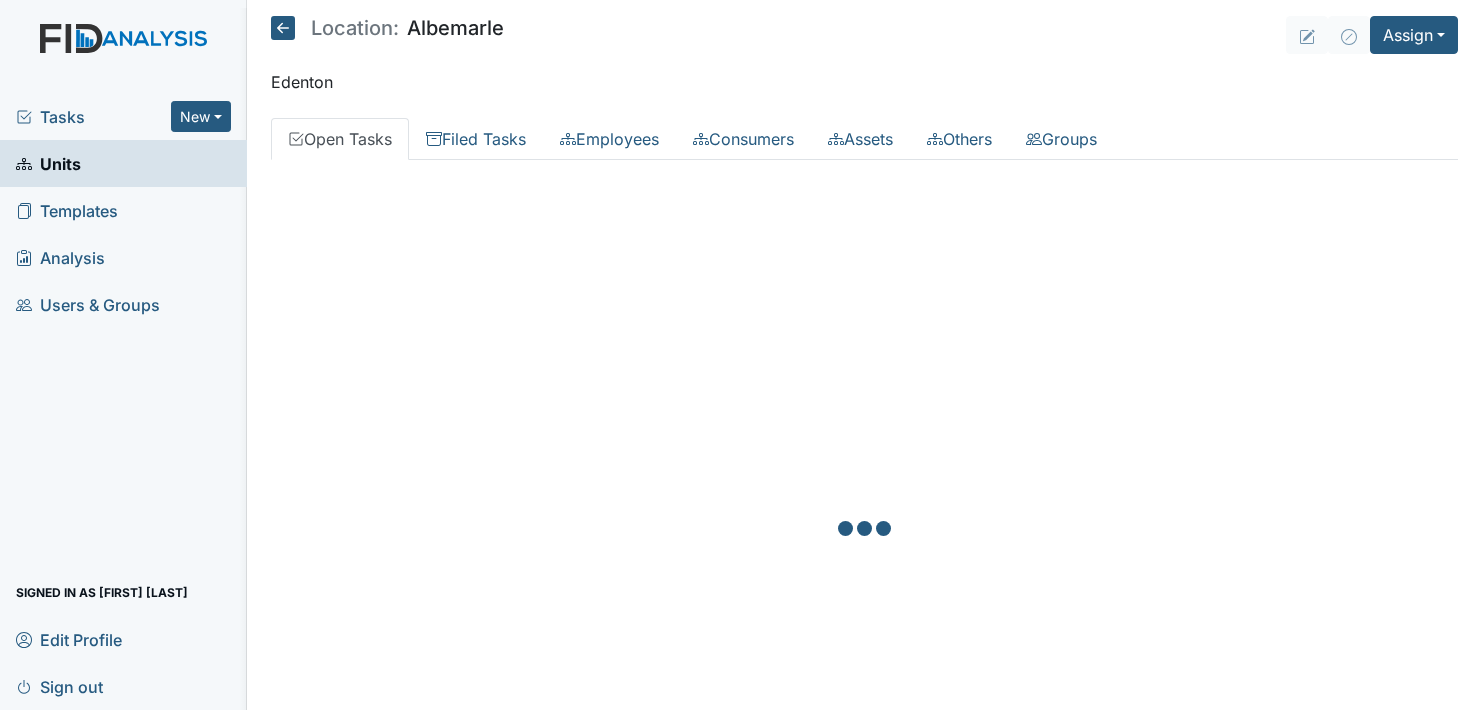 scroll, scrollTop: 0, scrollLeft: 0, axis: both 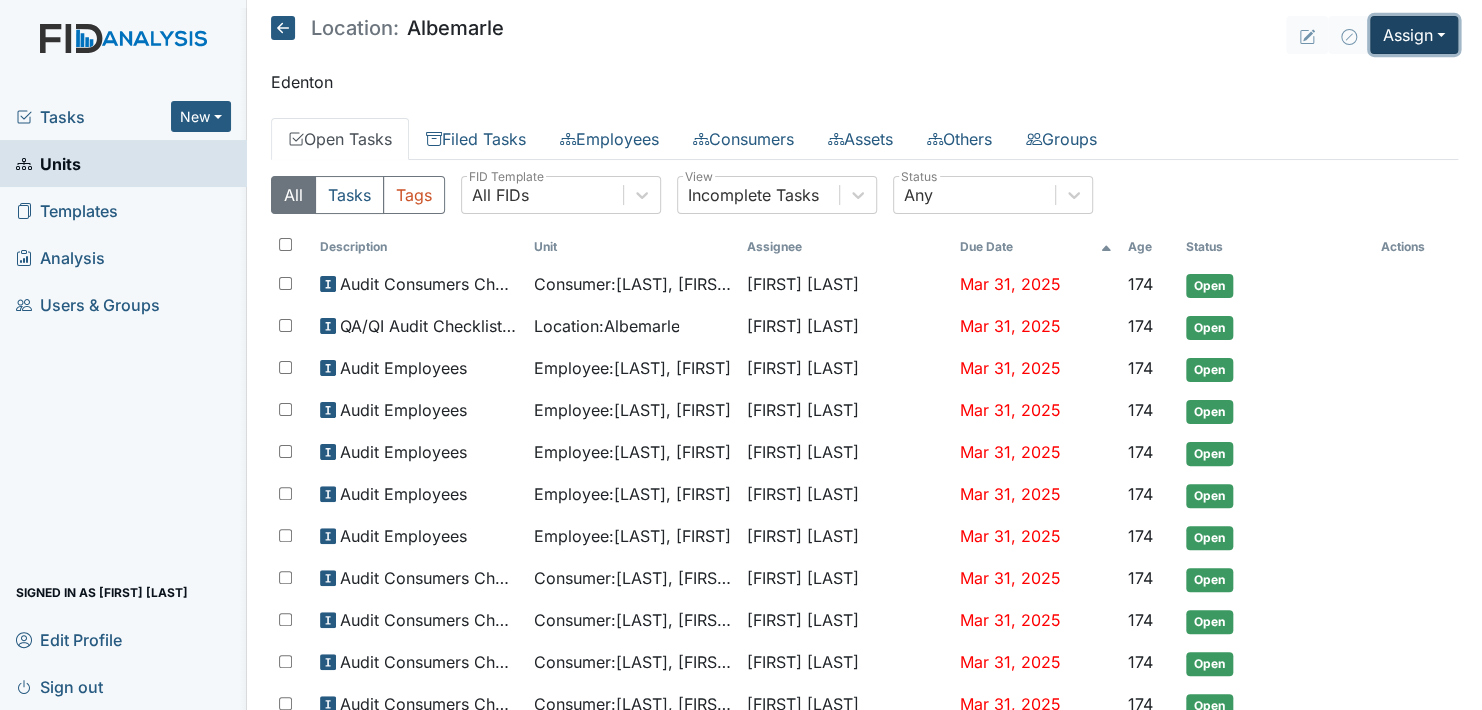 click on "Assign" at bounding box center (1414, 35) 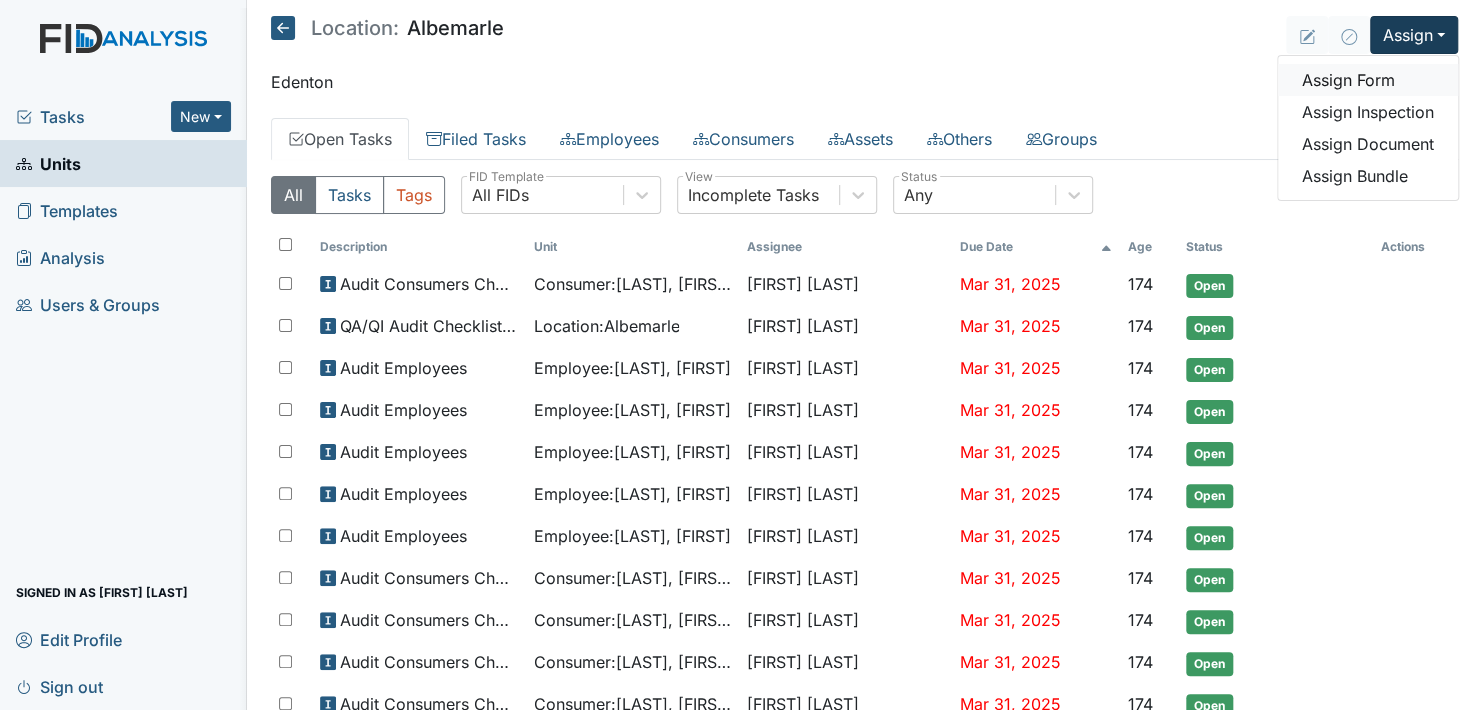 click on "Assign Form" at bounding box center (1368, 80) 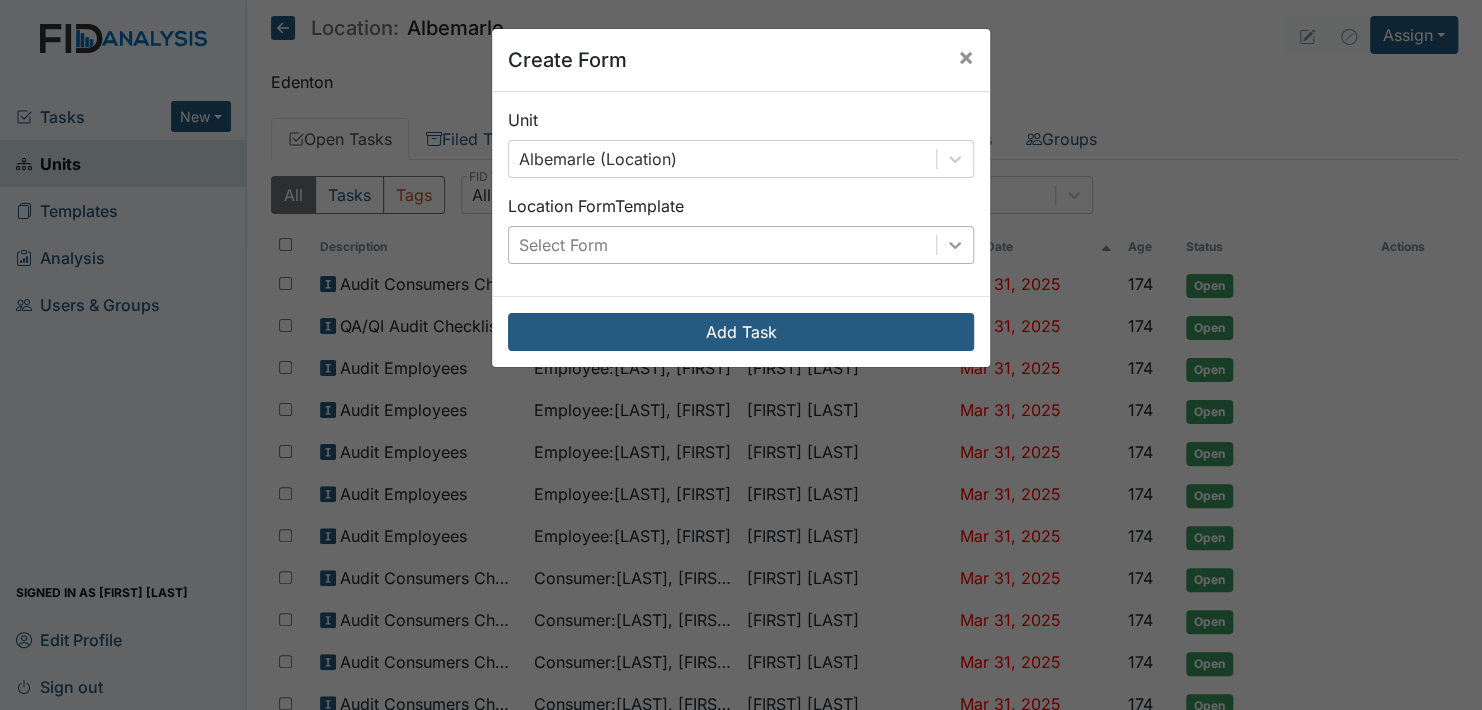 click 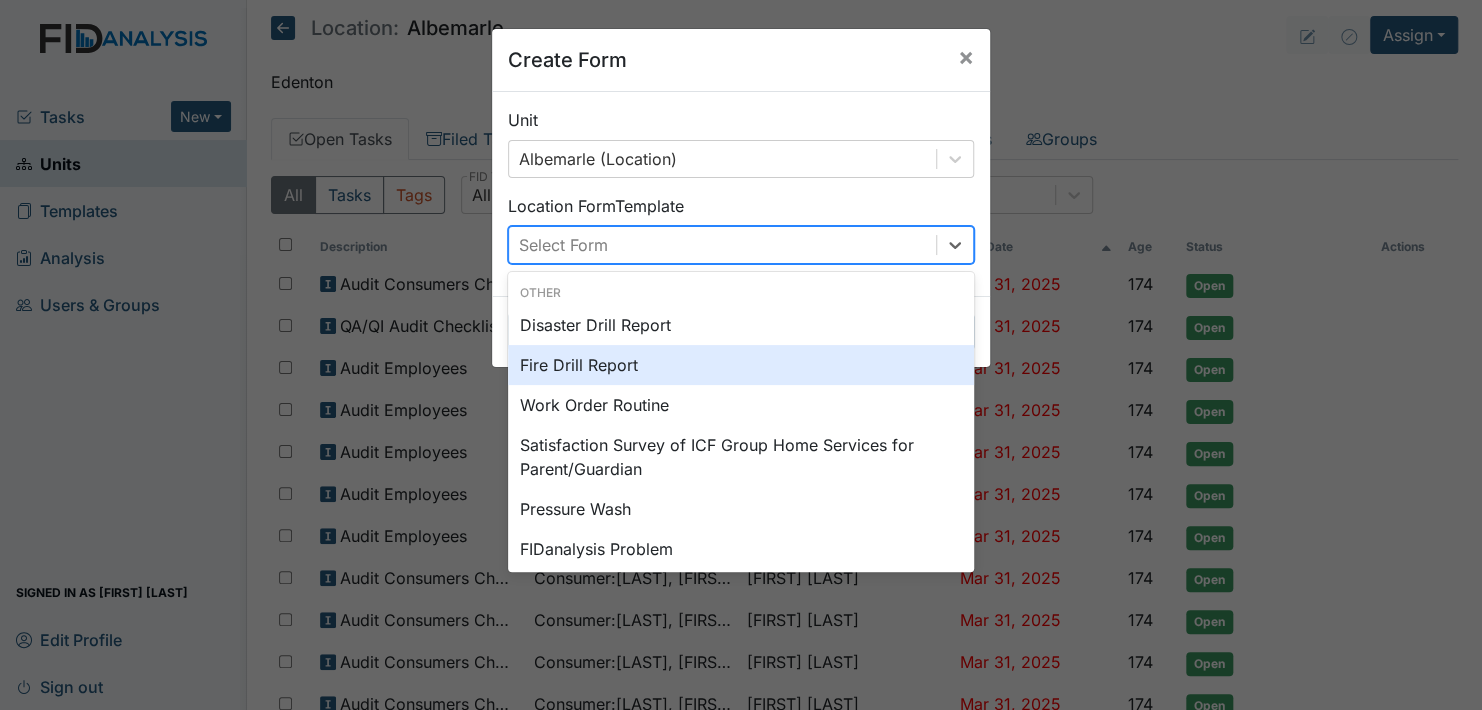 click on "Fire Drill Report" at bounding box center (741, 365) 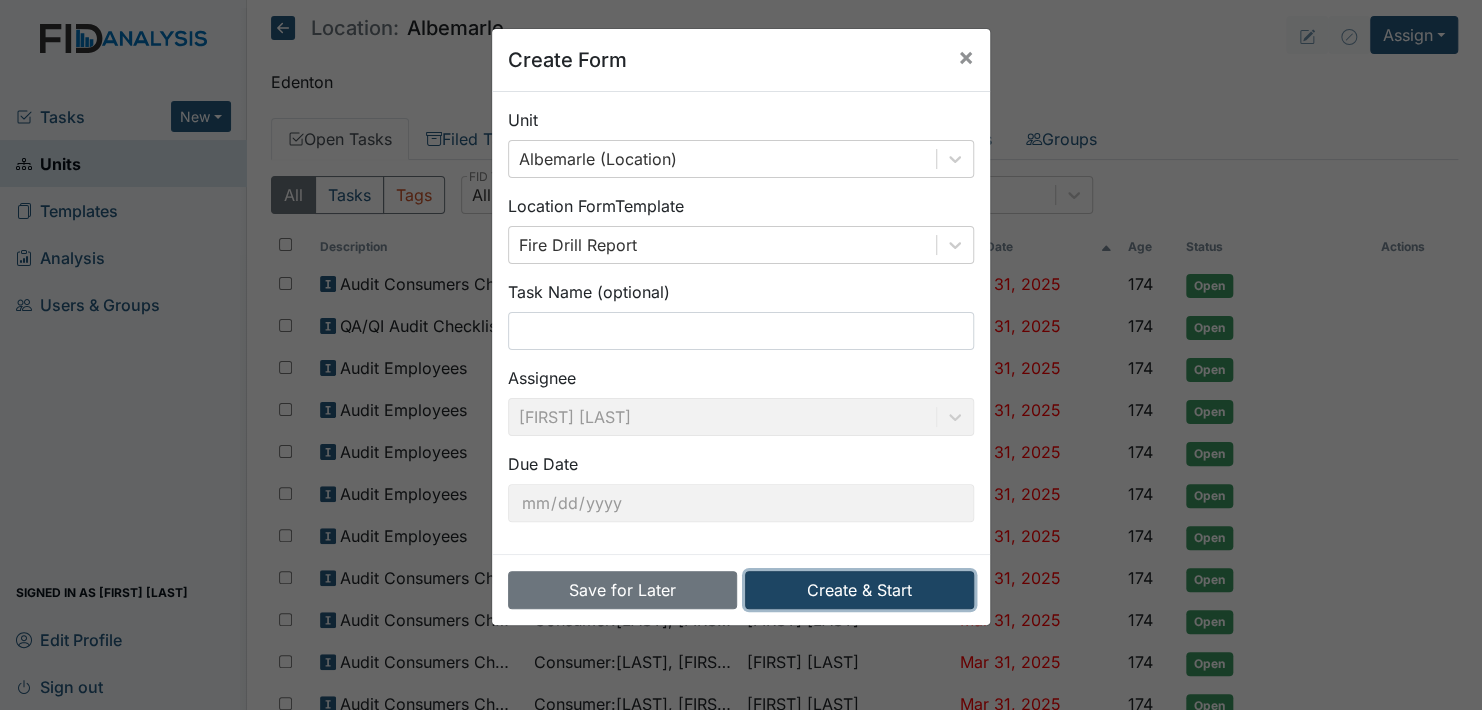 click on "Create & Start" at bounding box center [859, 590] 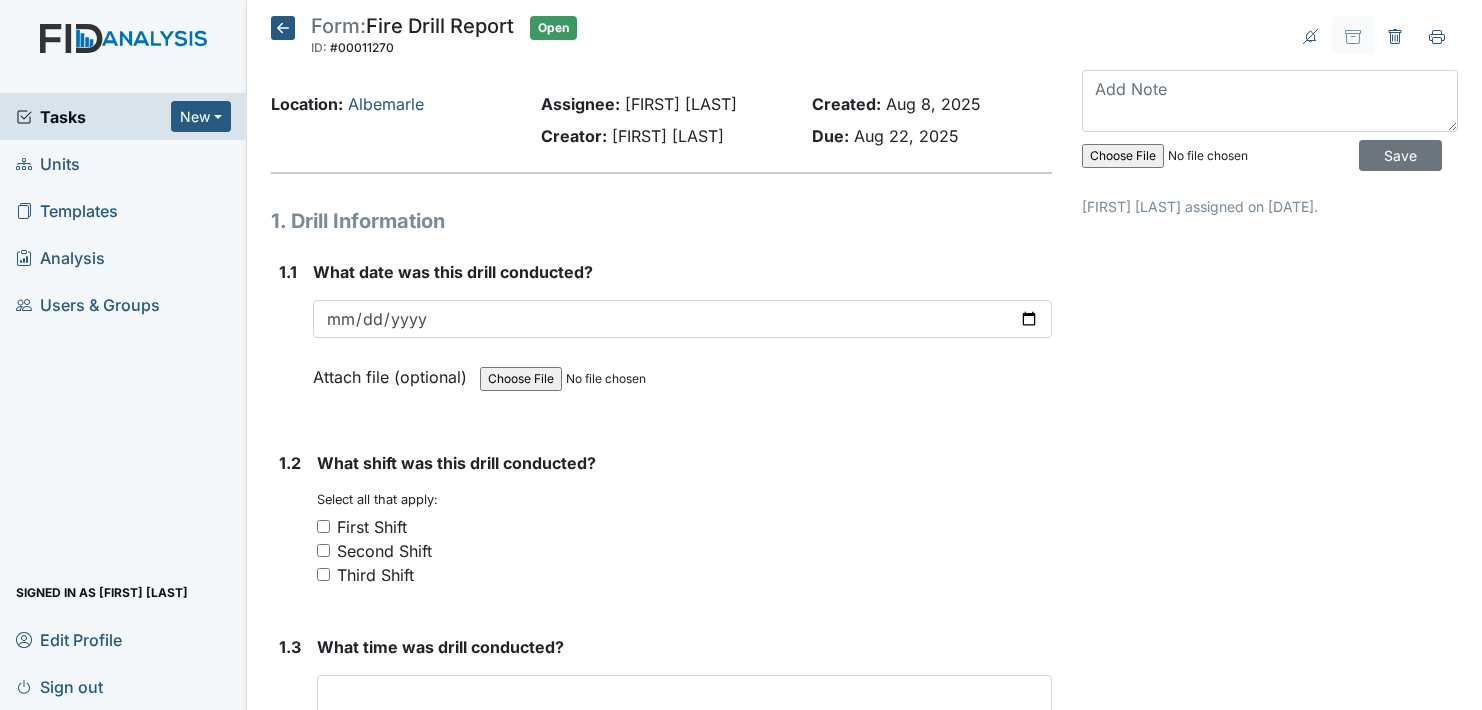 scroll, scrollTop: 0, scrollLeft: 0, axis: both 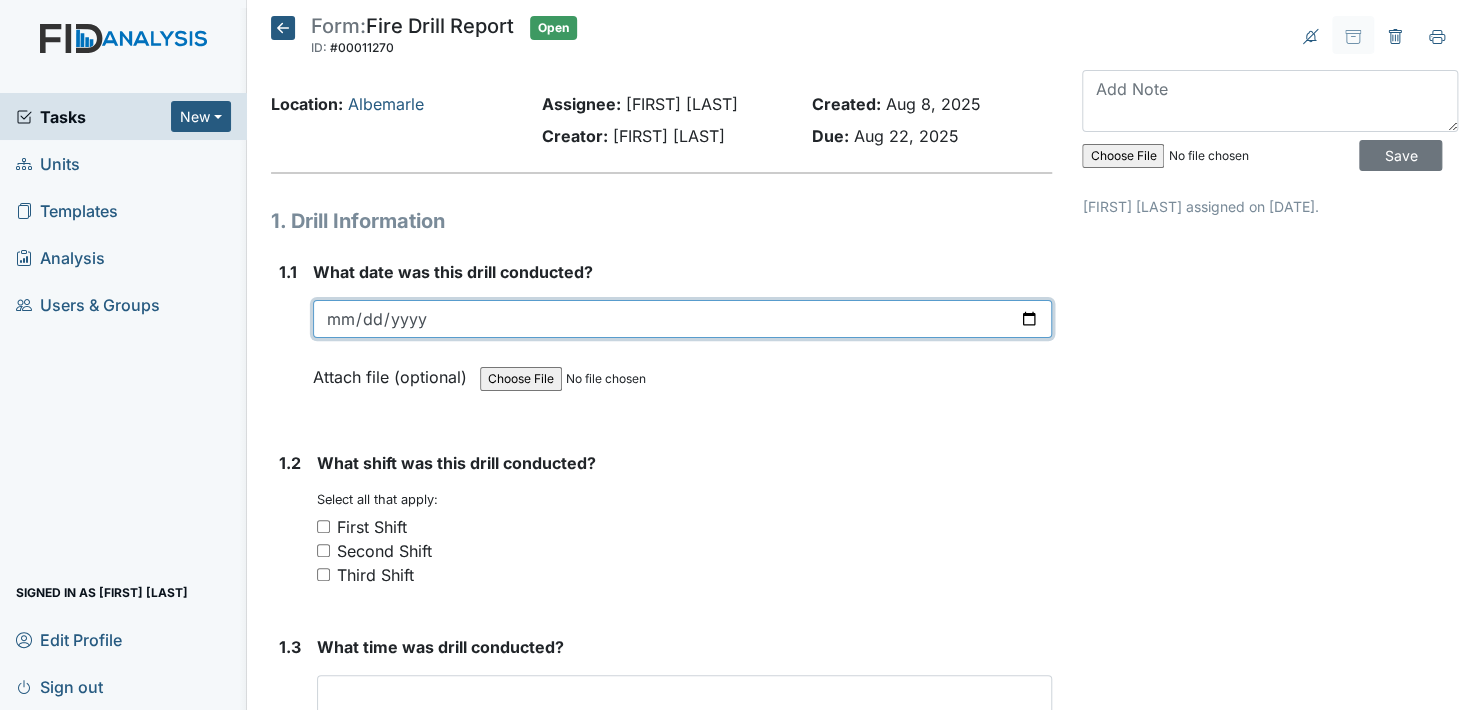 click at bounding box center (682, 319) 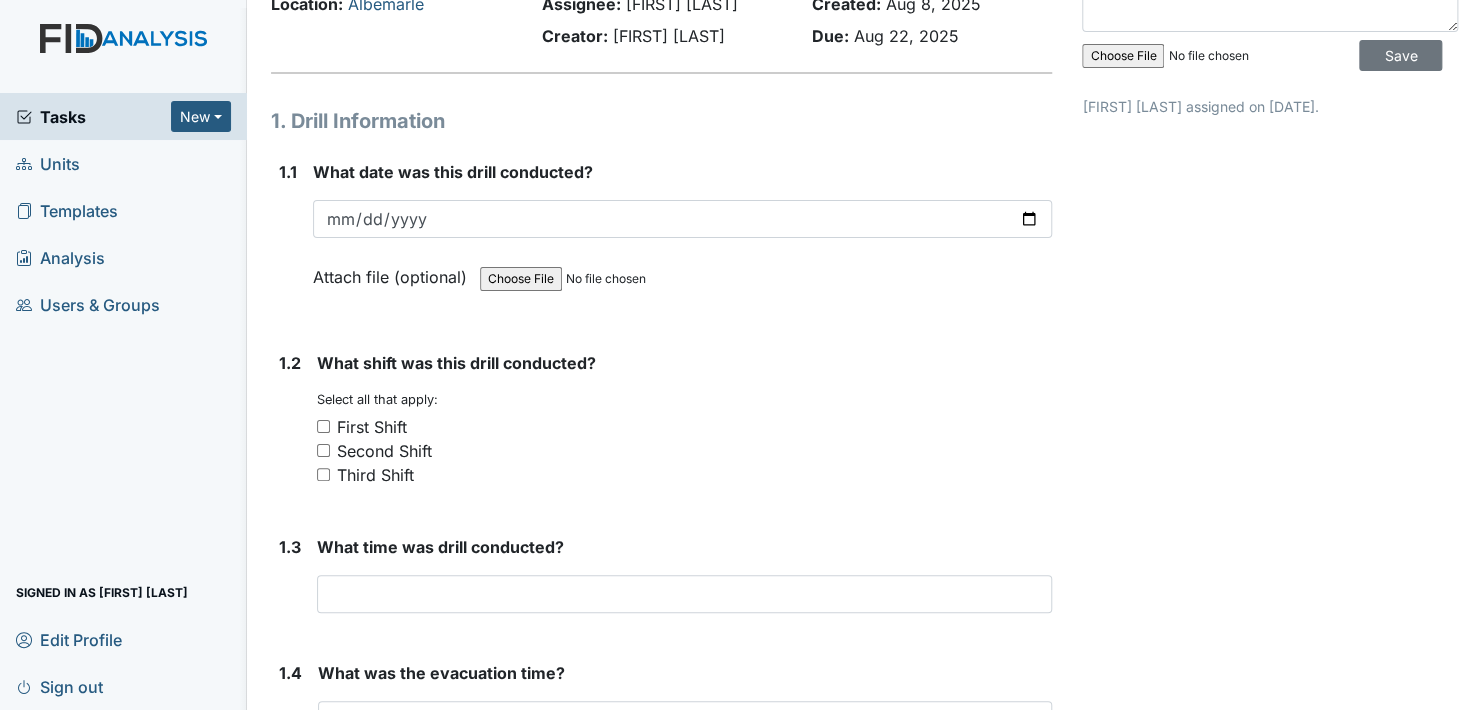 click on "Second Shift" at bounding box center (323, 450) 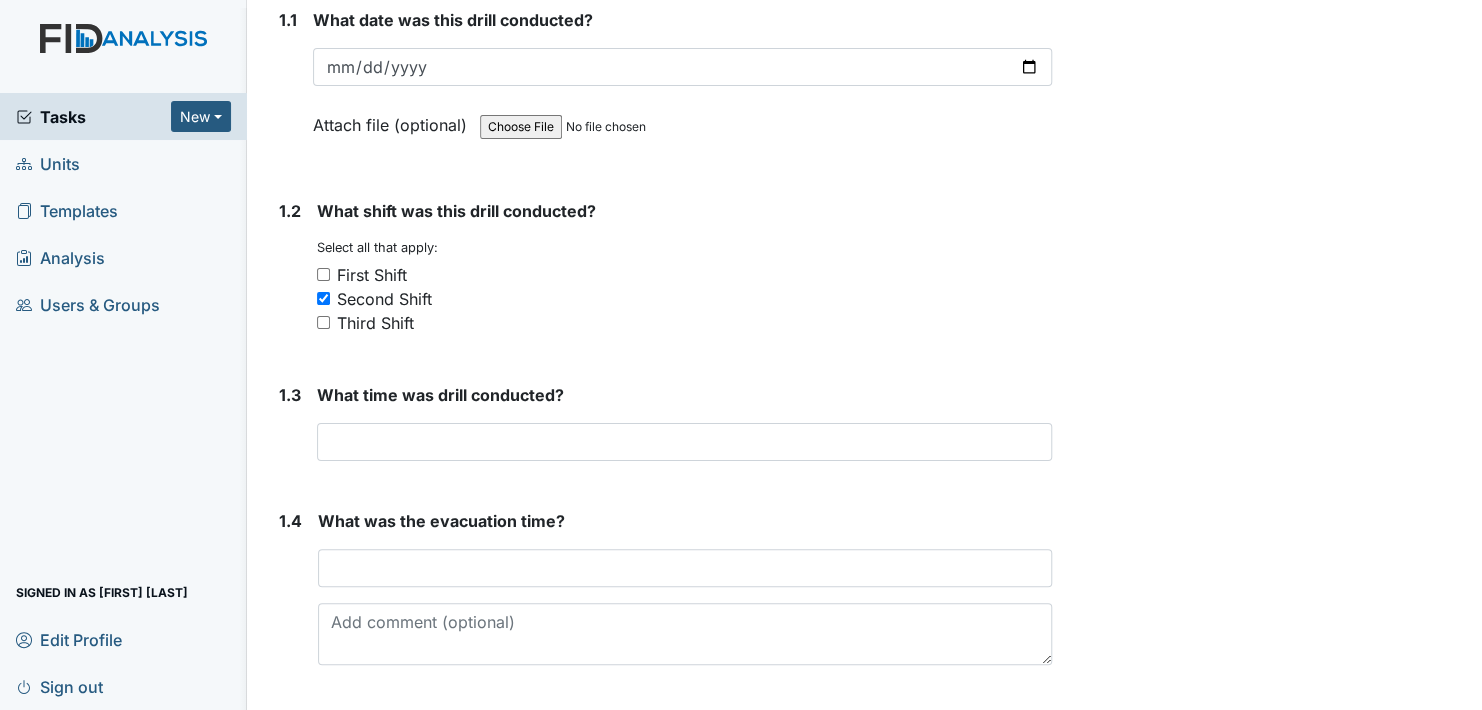 scroll, scrollTop: 300, scrollLeft: 0, axis: vertical 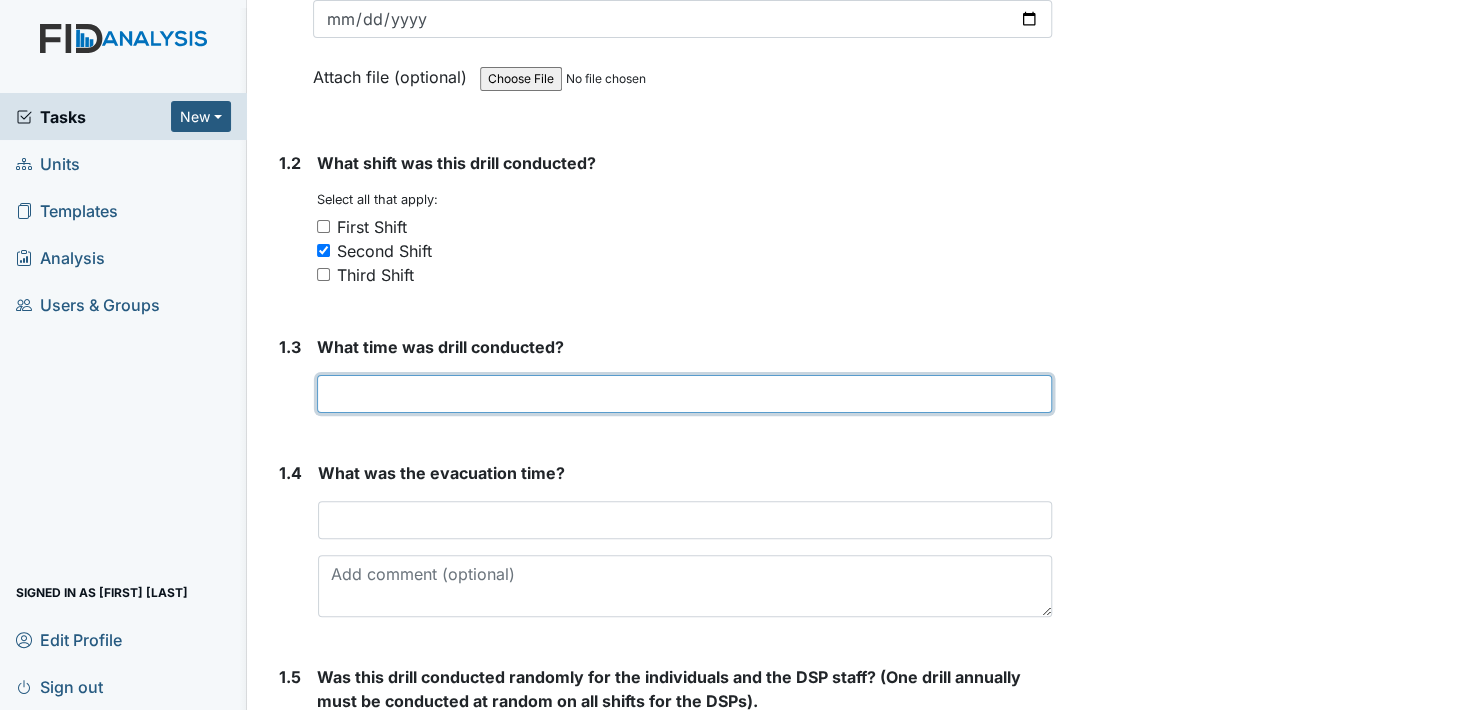 click at bounding box center (684, 394) 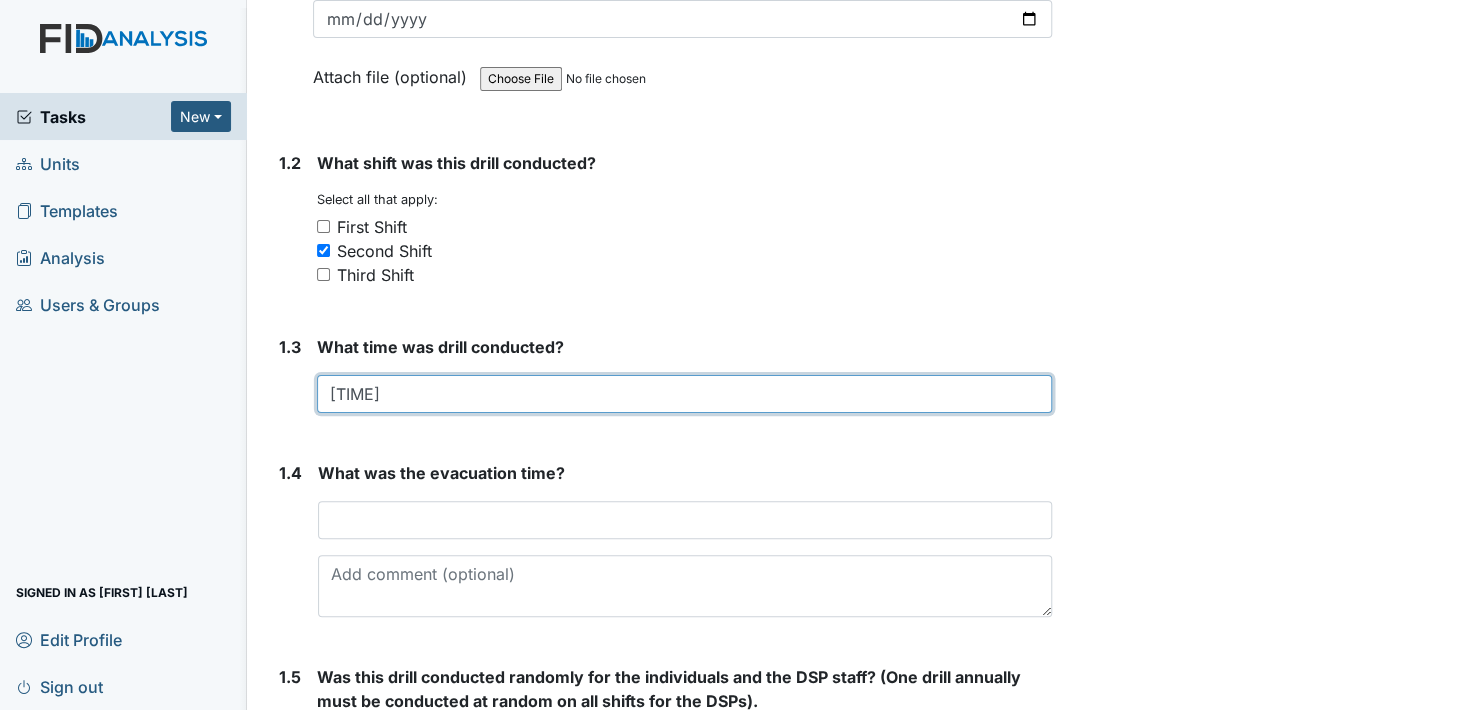 type on "[TIME]" 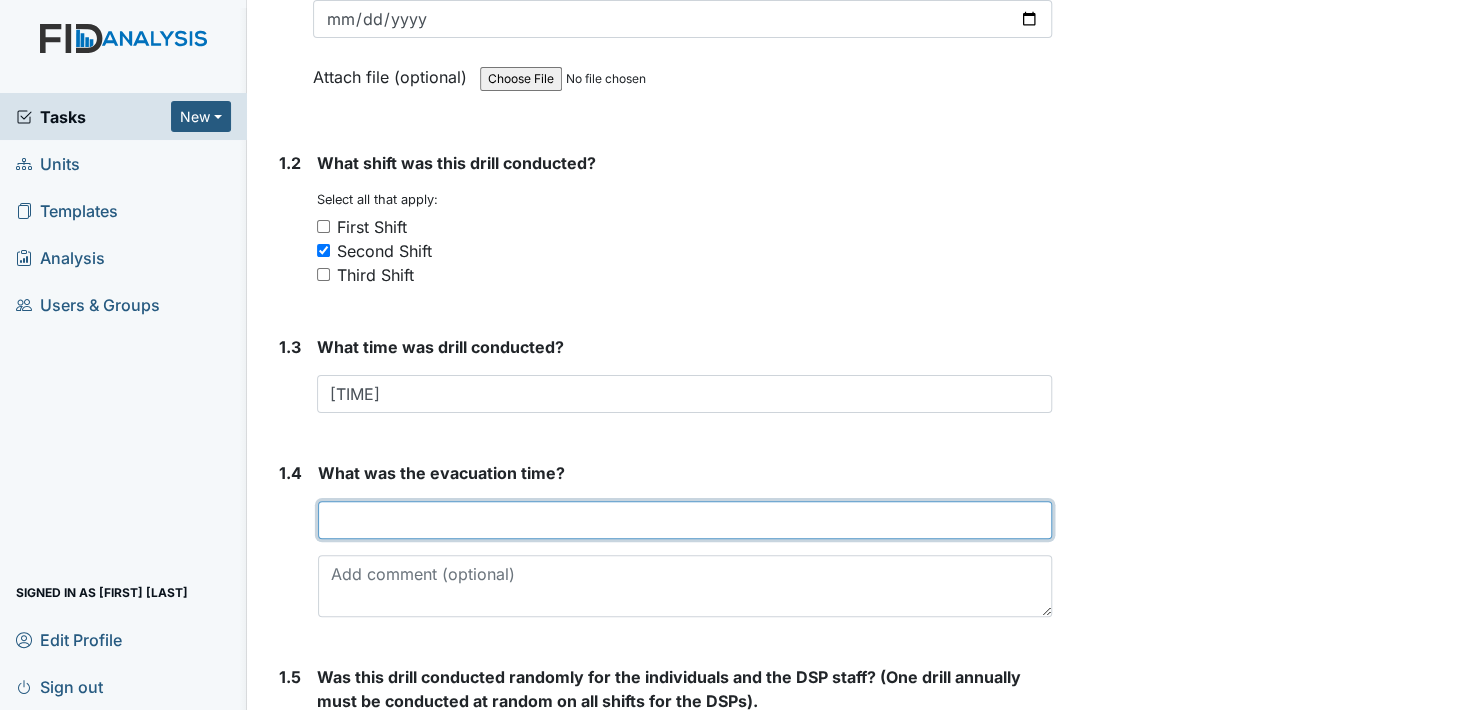 click at bounding box center (685, 520) 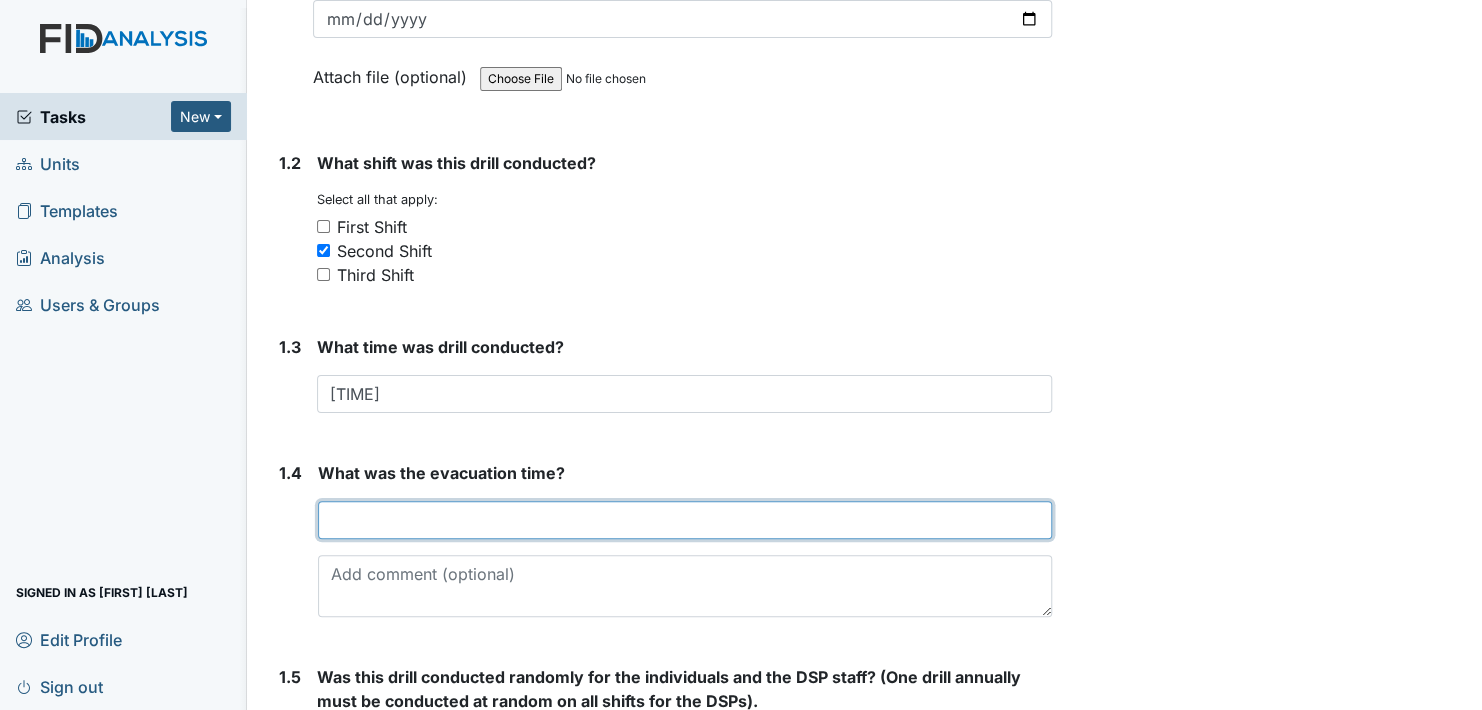 type on ":" 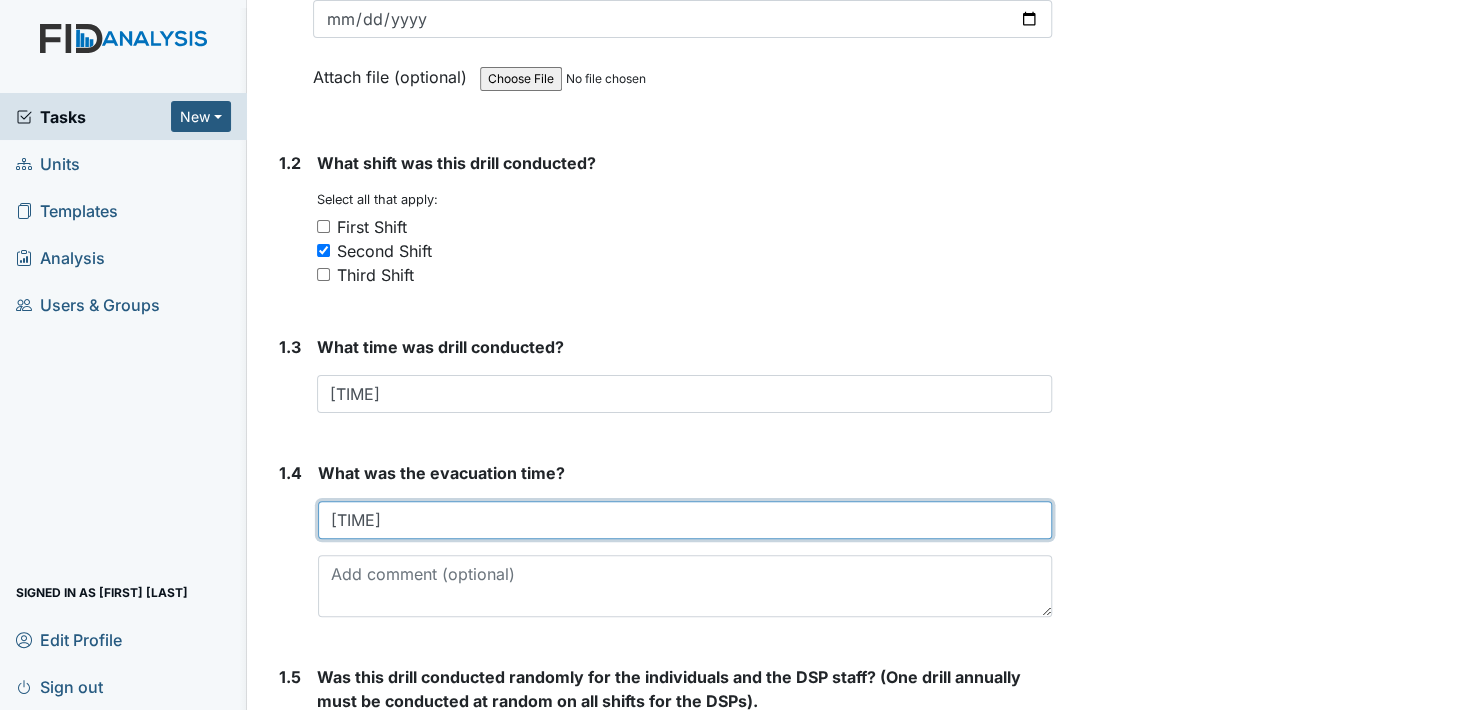 click on "[TIME]" at bounding box center (685, 520) 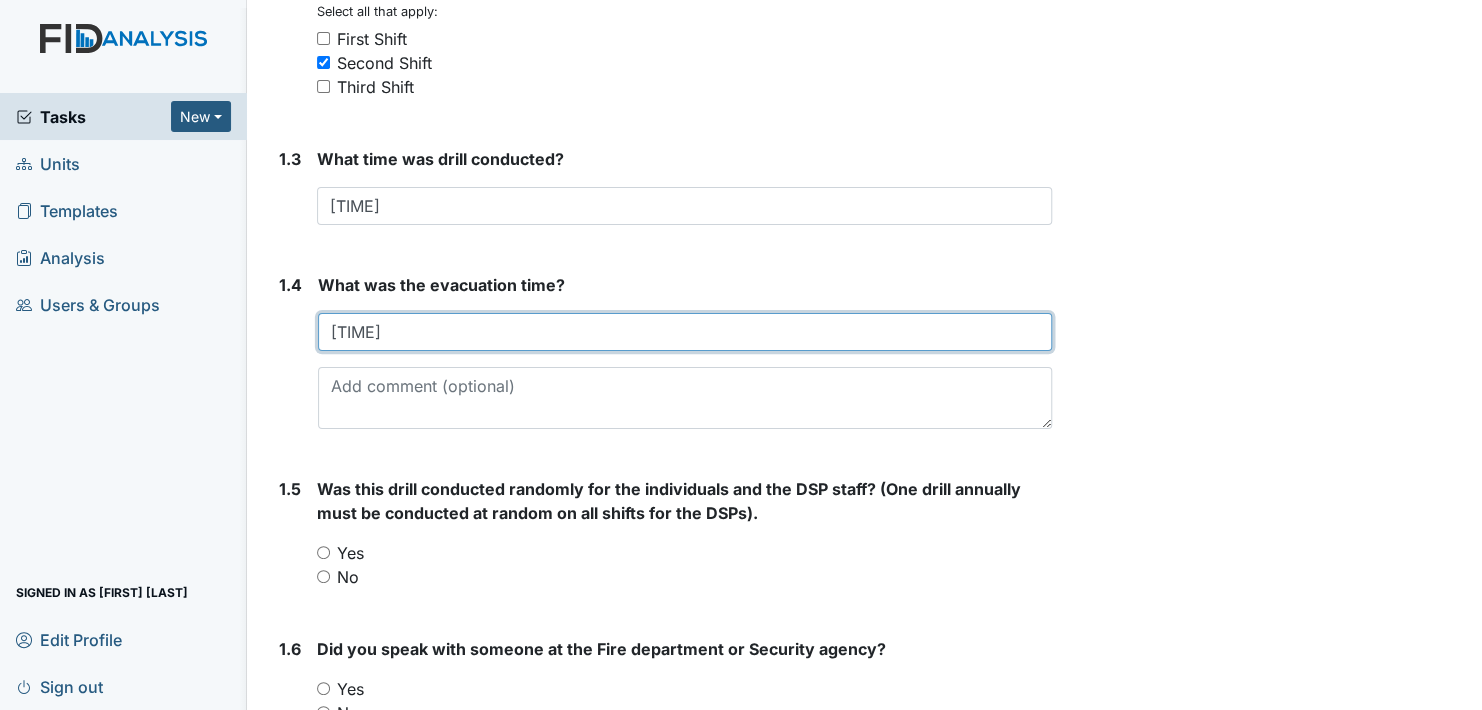 scroll, scrollTop: 500, scrollLeft: 0, axis: vertical 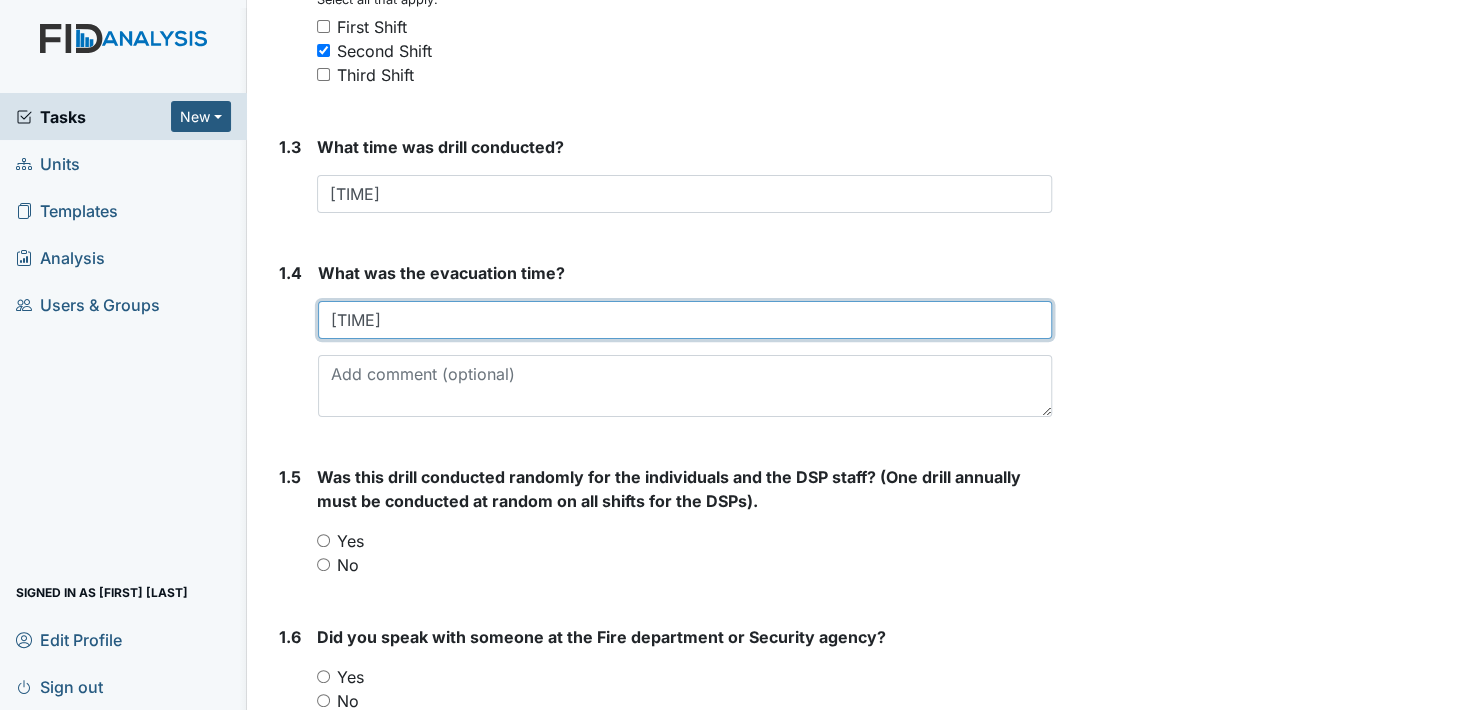 type on "[TIME]" 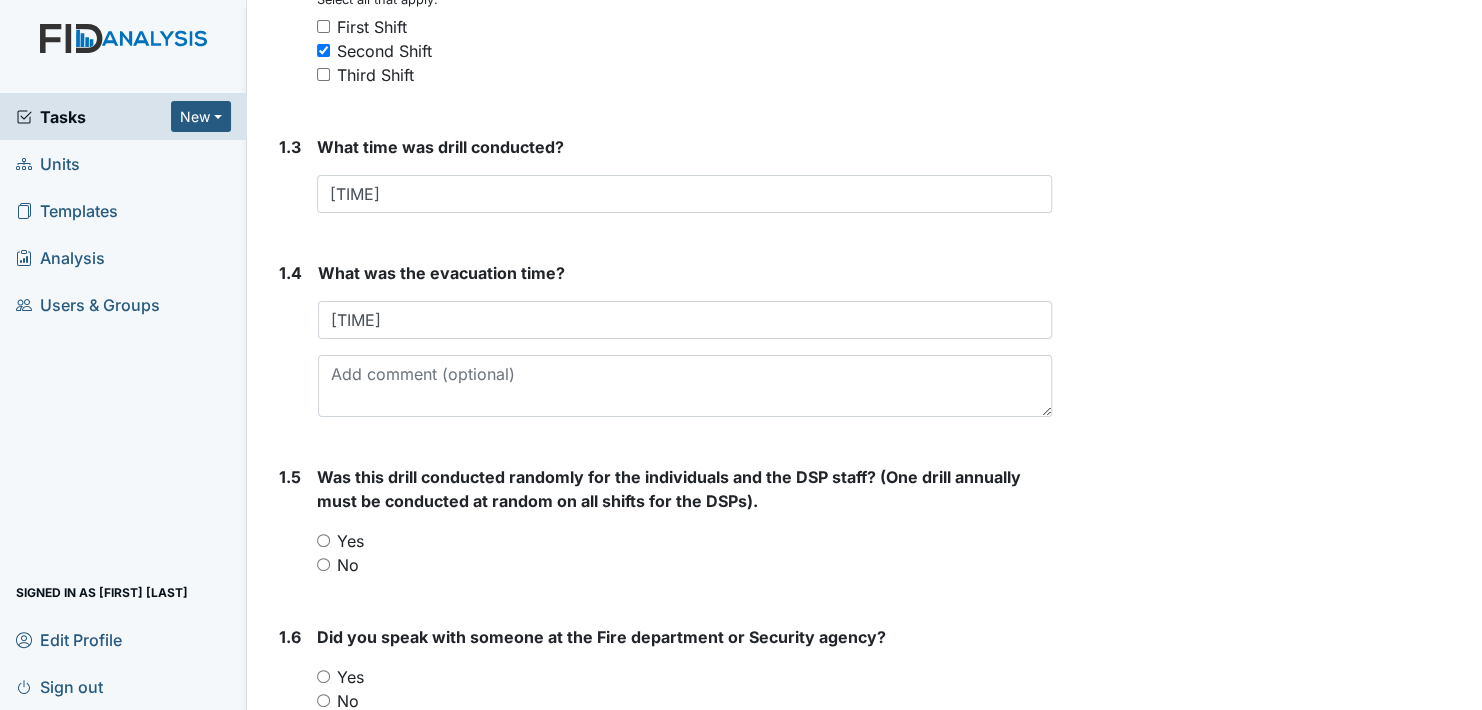 click on "Yes" at bounding box center [323, 540] 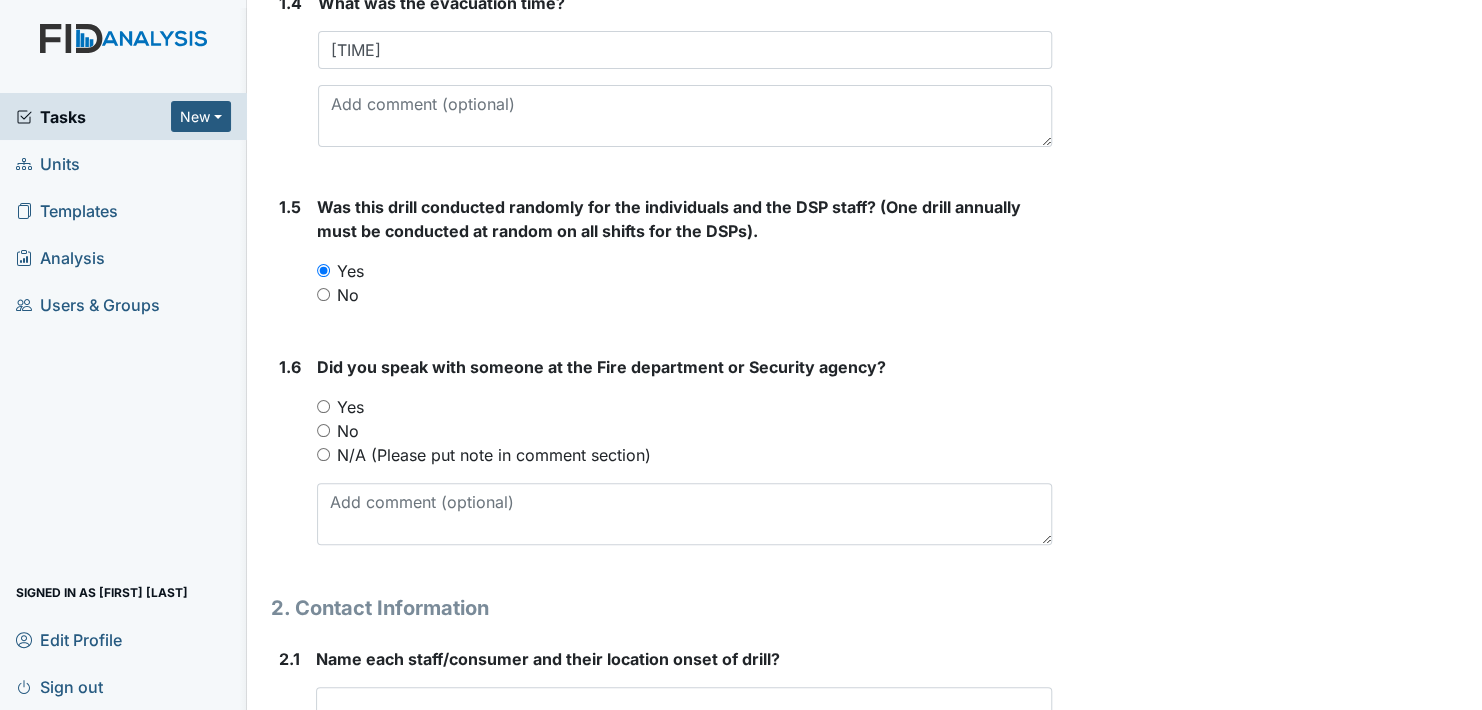scroll, scrollTop: 800, scrollLeft: 0, axis: vertical 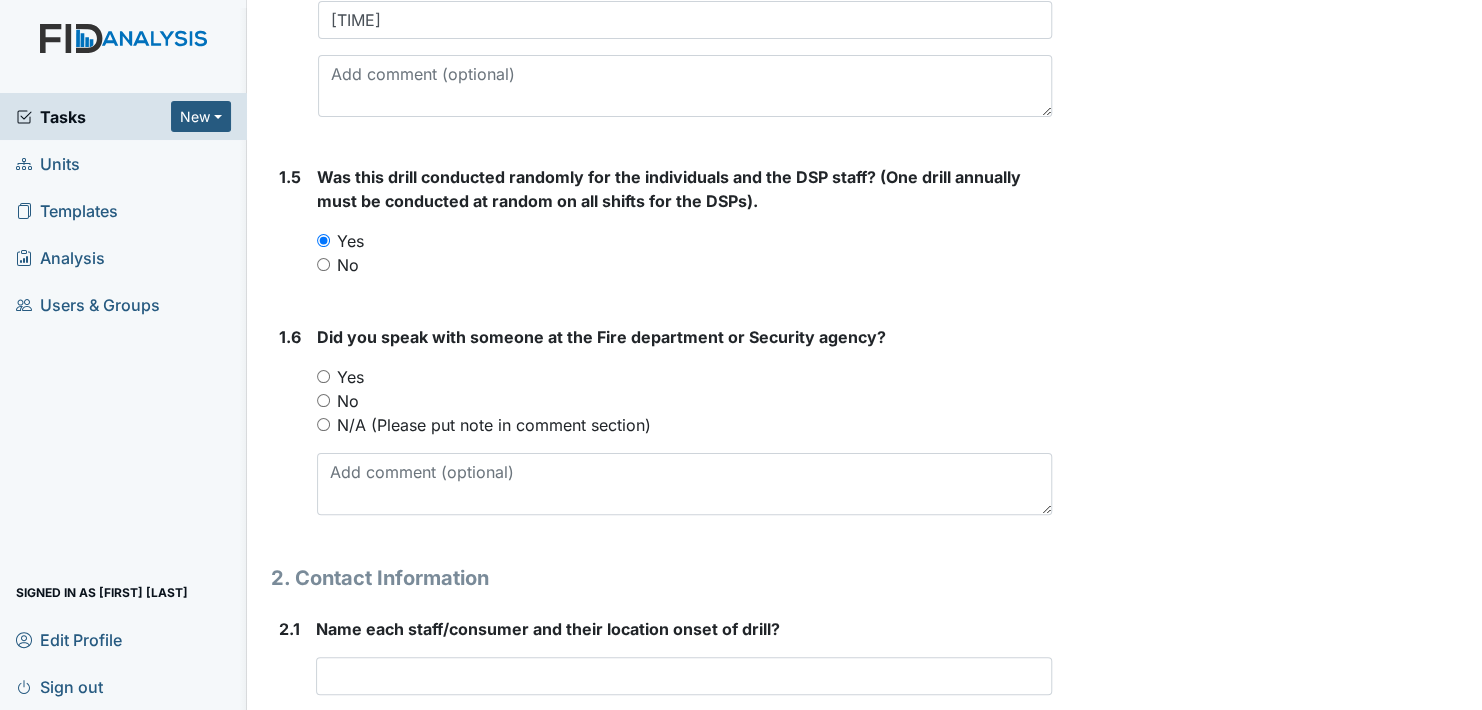 click on "Yes" at bounding box center [323, 376] 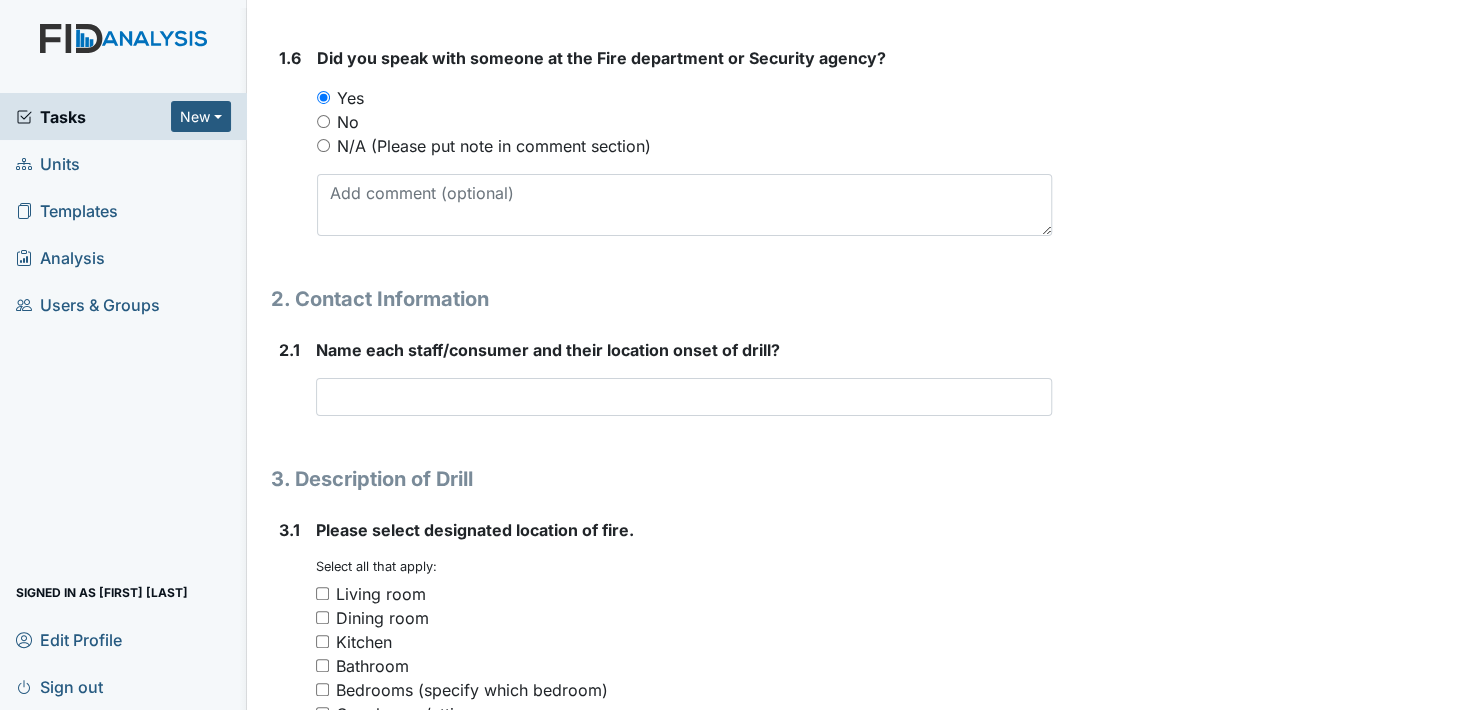 scroll, scrollTop: 1100, scrollLeft: 0, axis: vertical 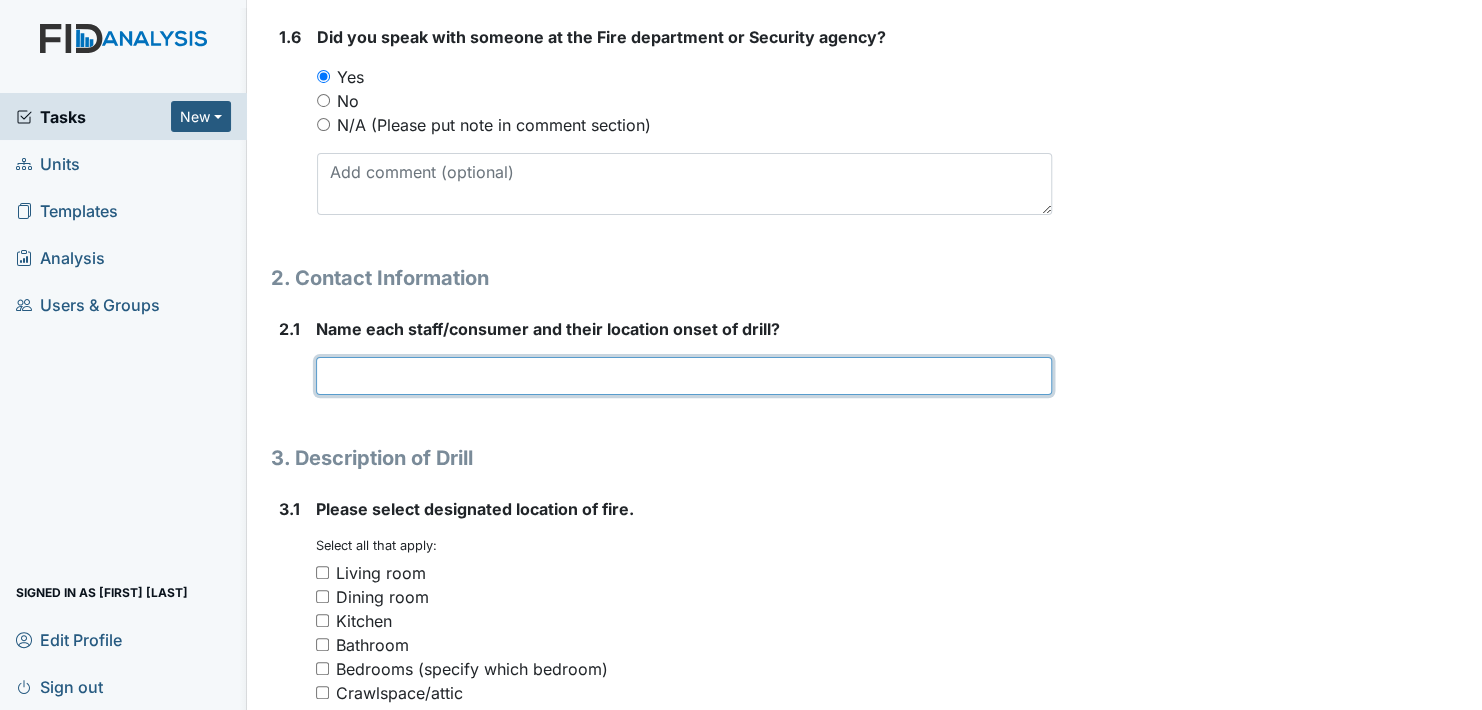 click at bounding box center [684, 376] 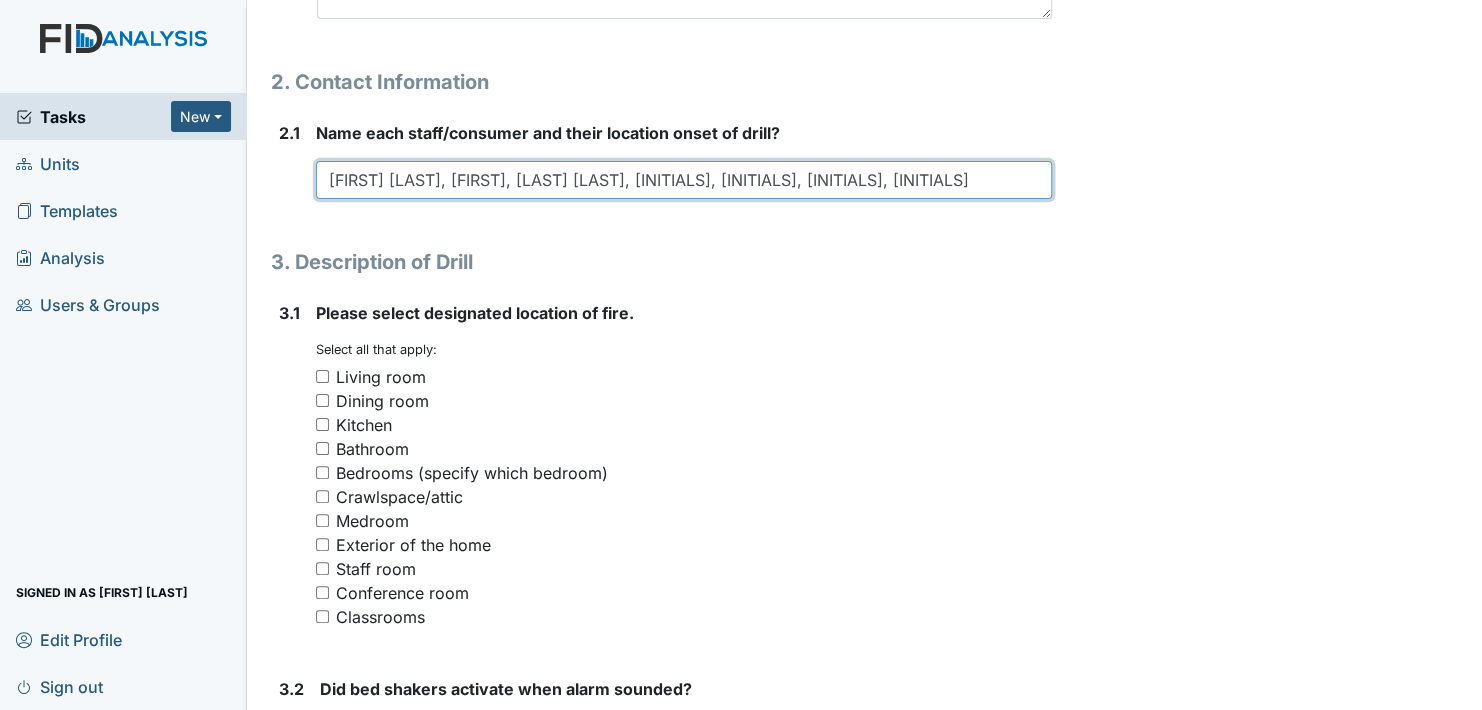 scroll, scrollTop: 1300, scrollLeft: 0, axis: vertical 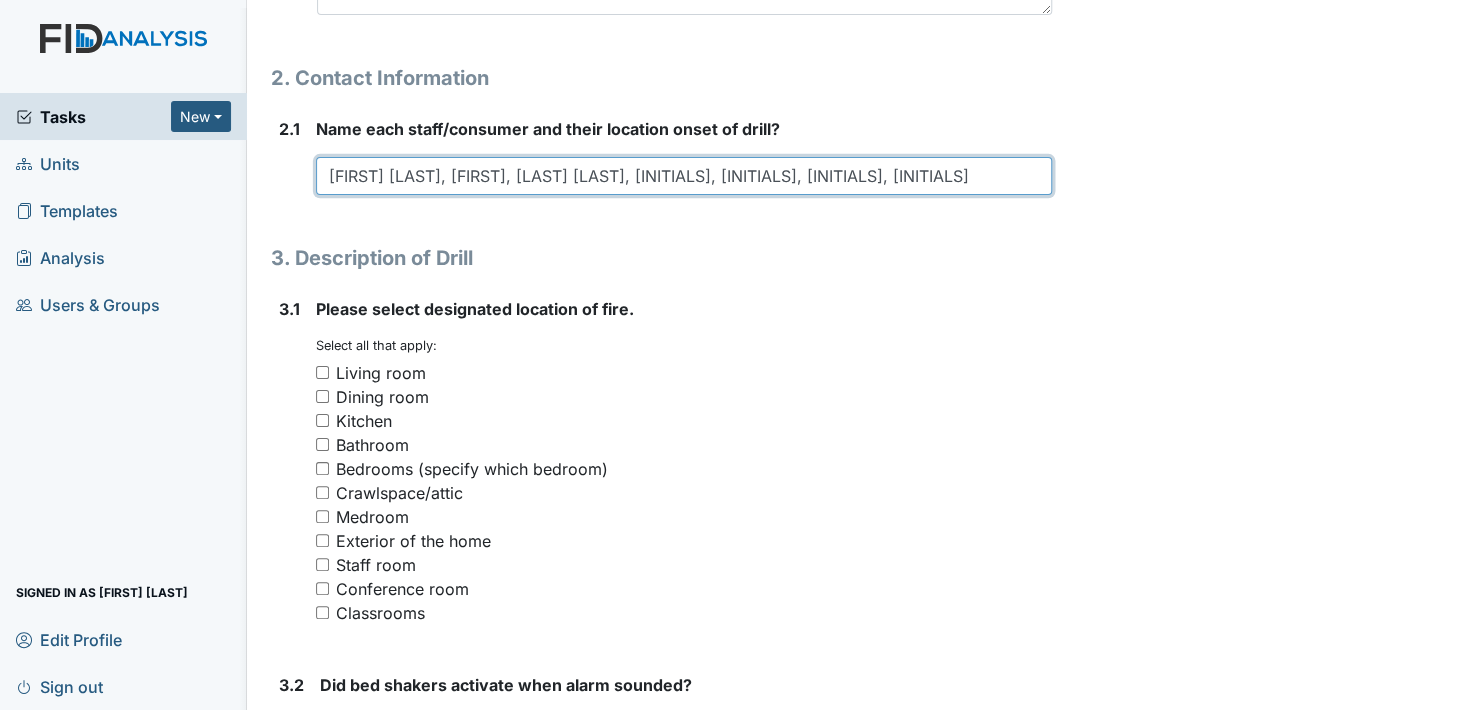 type on "[FIRST] [LAST], [FIRST], [LAST] [LAST], [INITIALS], [INITIALS], [INITIALS], [INITIALS]" 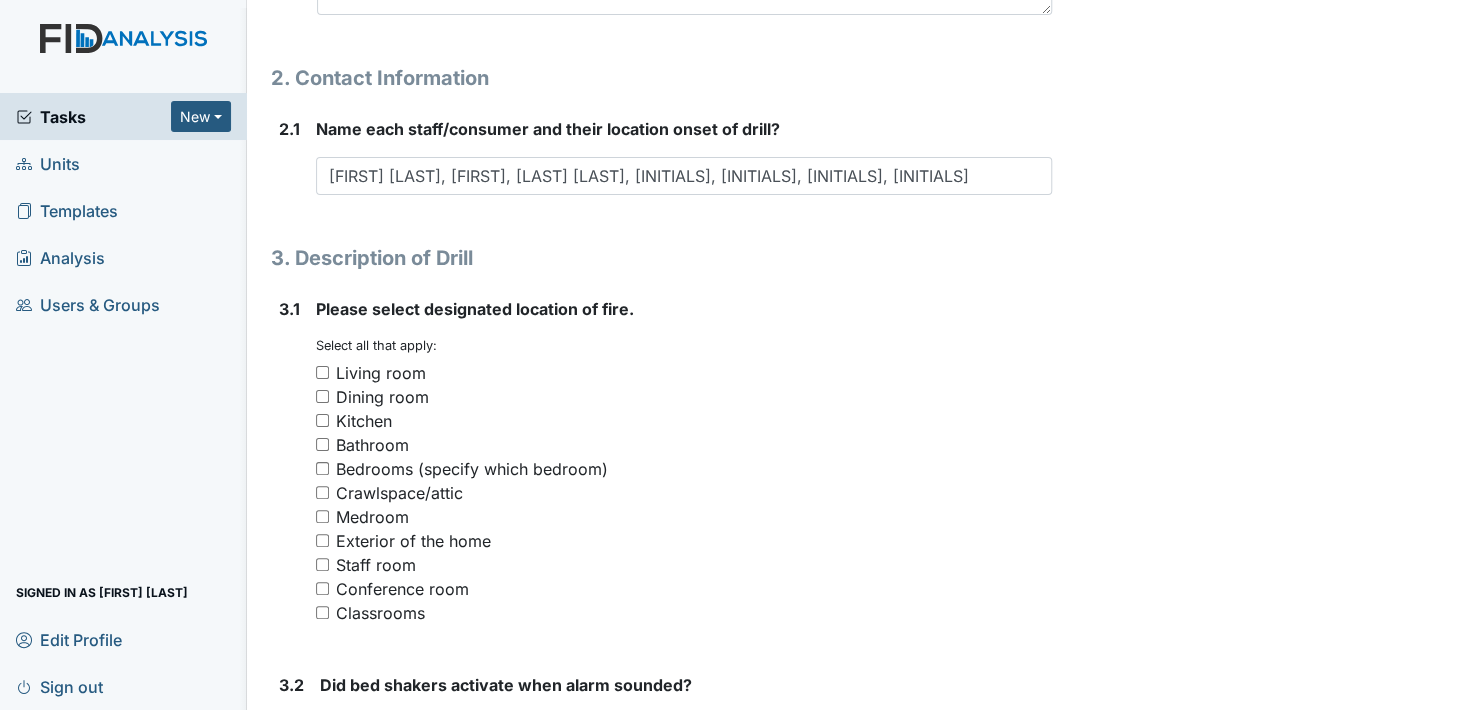 drag, startPoint x: 323, startPoint y: 414, endPoint x: 422, endPoint y: 443, distance: 103.16007 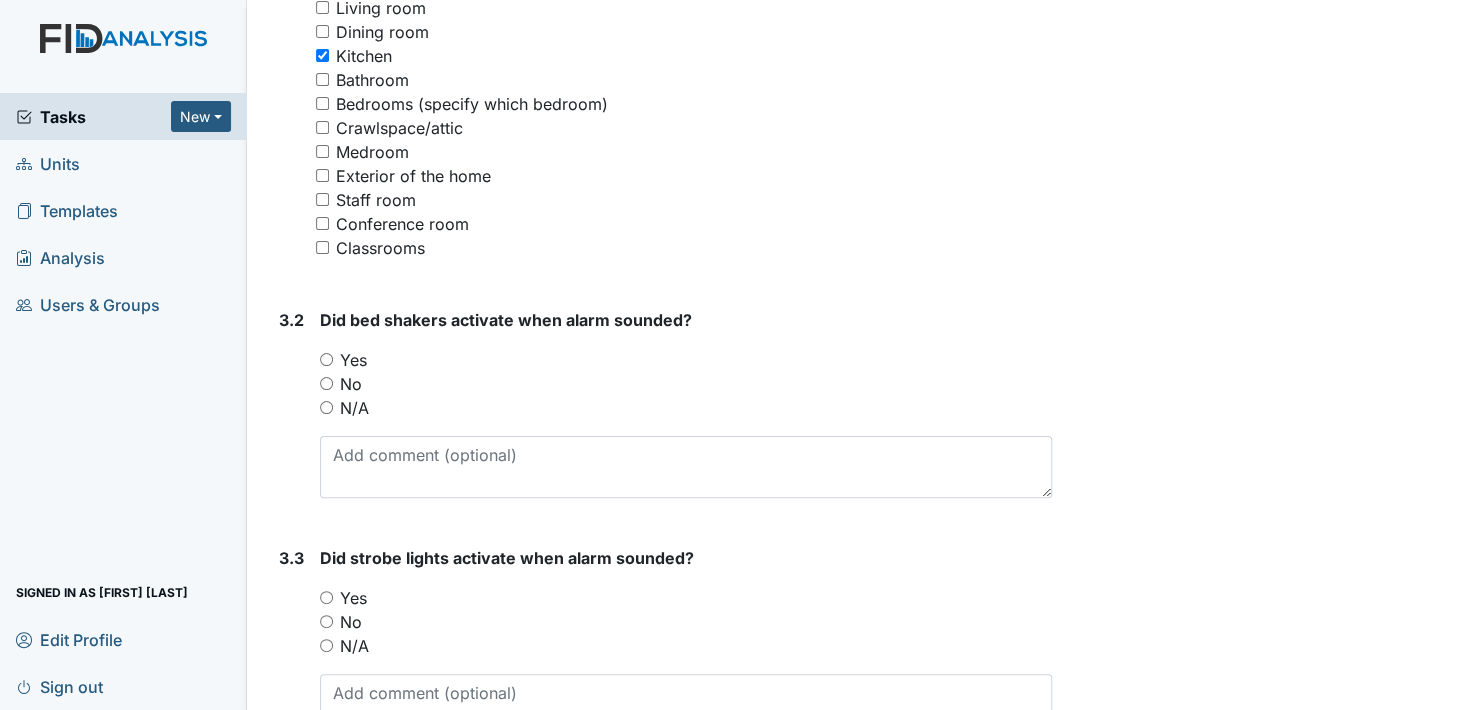 scroll, scrollTop: 1700, scrollLeft: 0, axis: vertical 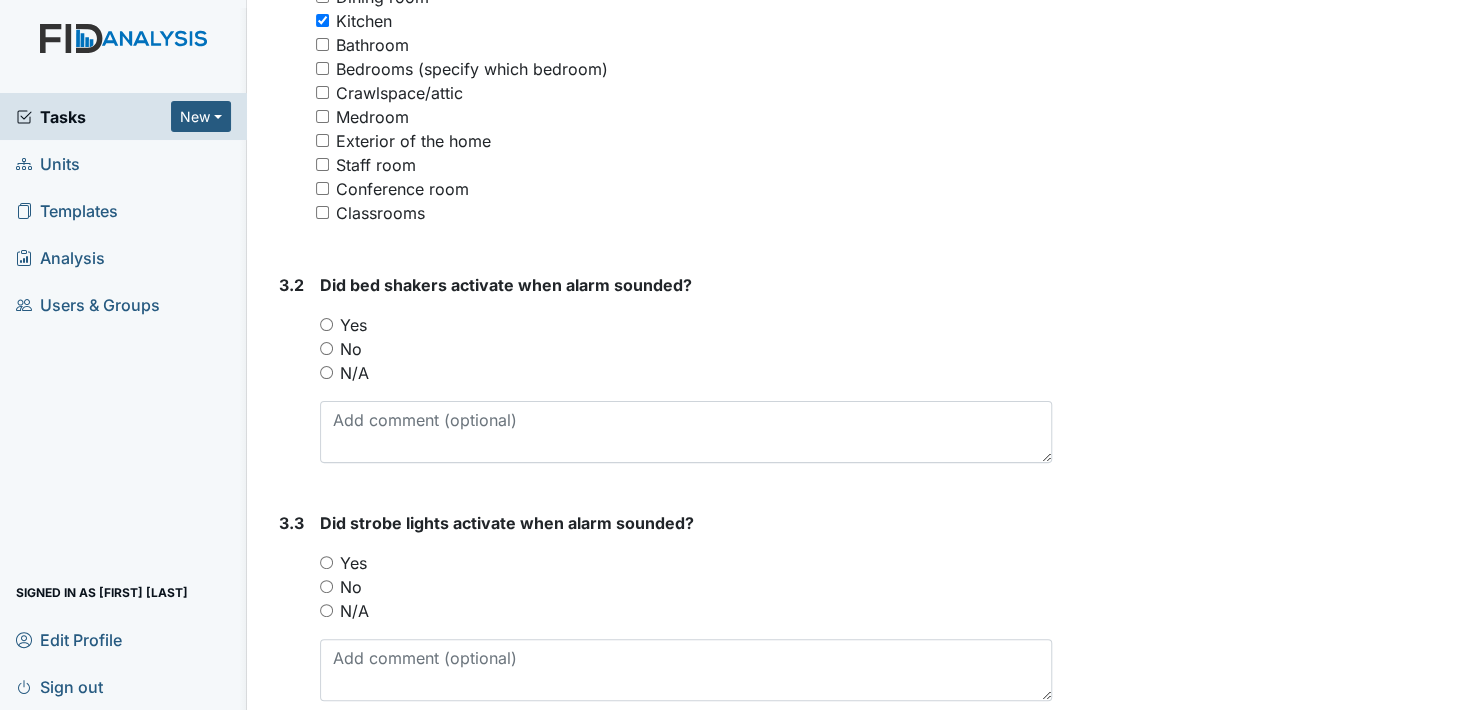 click on "Yes" at bounding box center (326, 562) 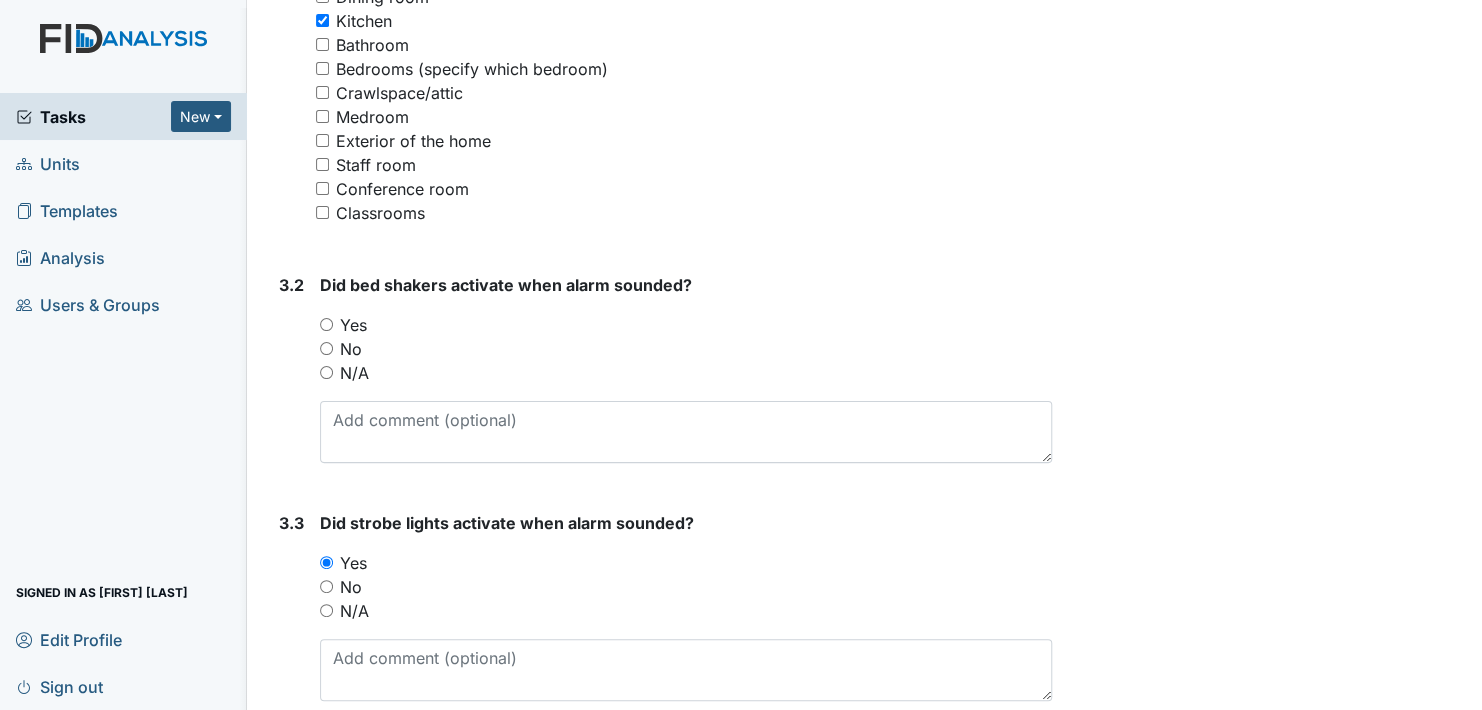 click on "N/A" at bounding box center [326, 372] 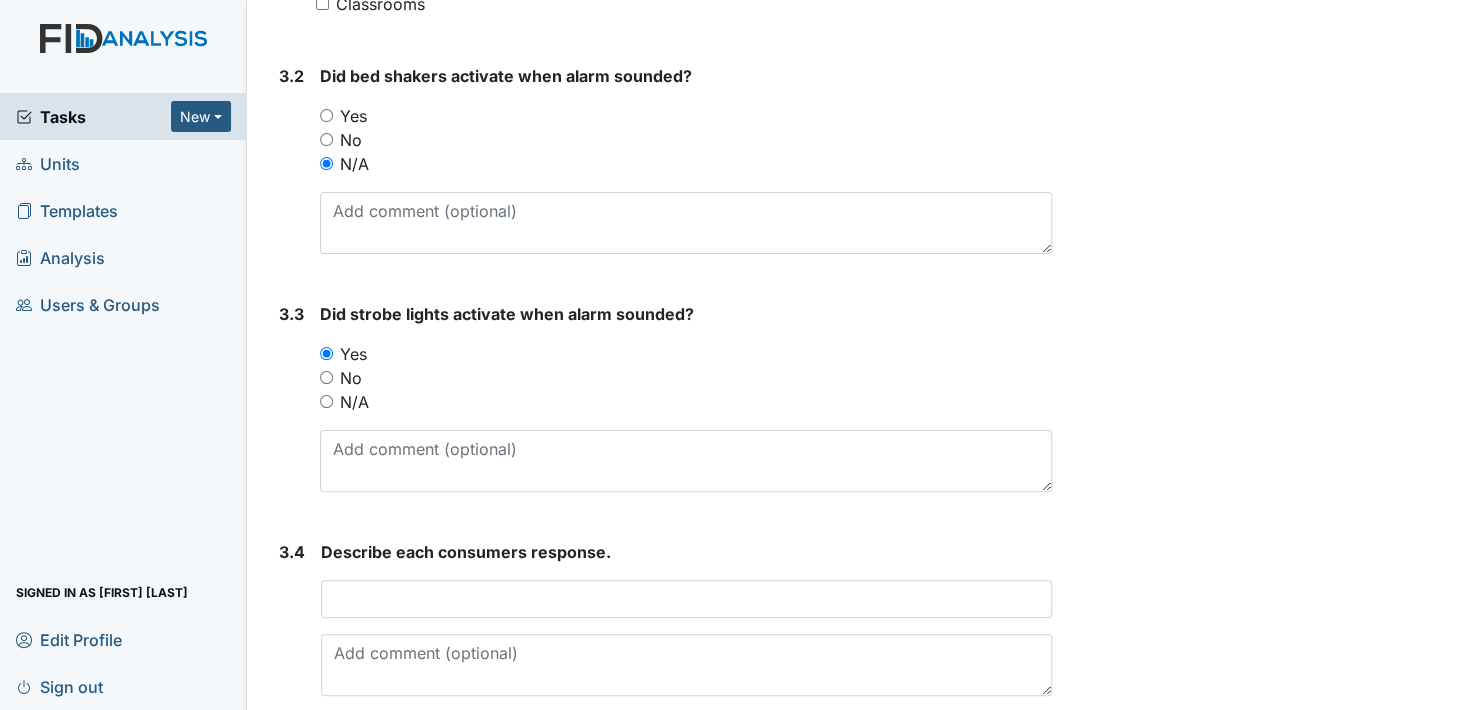 scroll, scrollTop: 2100, scrollLeft: 0, axis: vertical 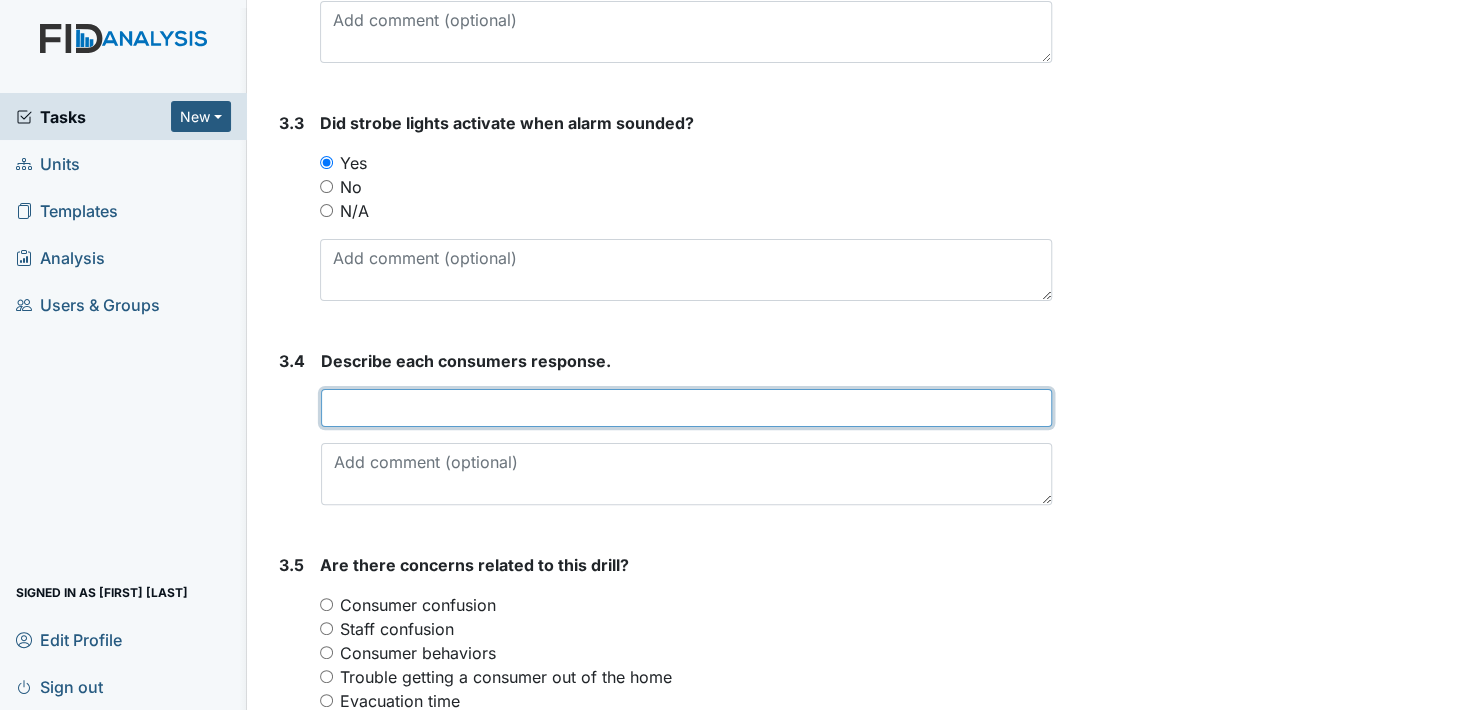 click at bounding box center [686, 408] 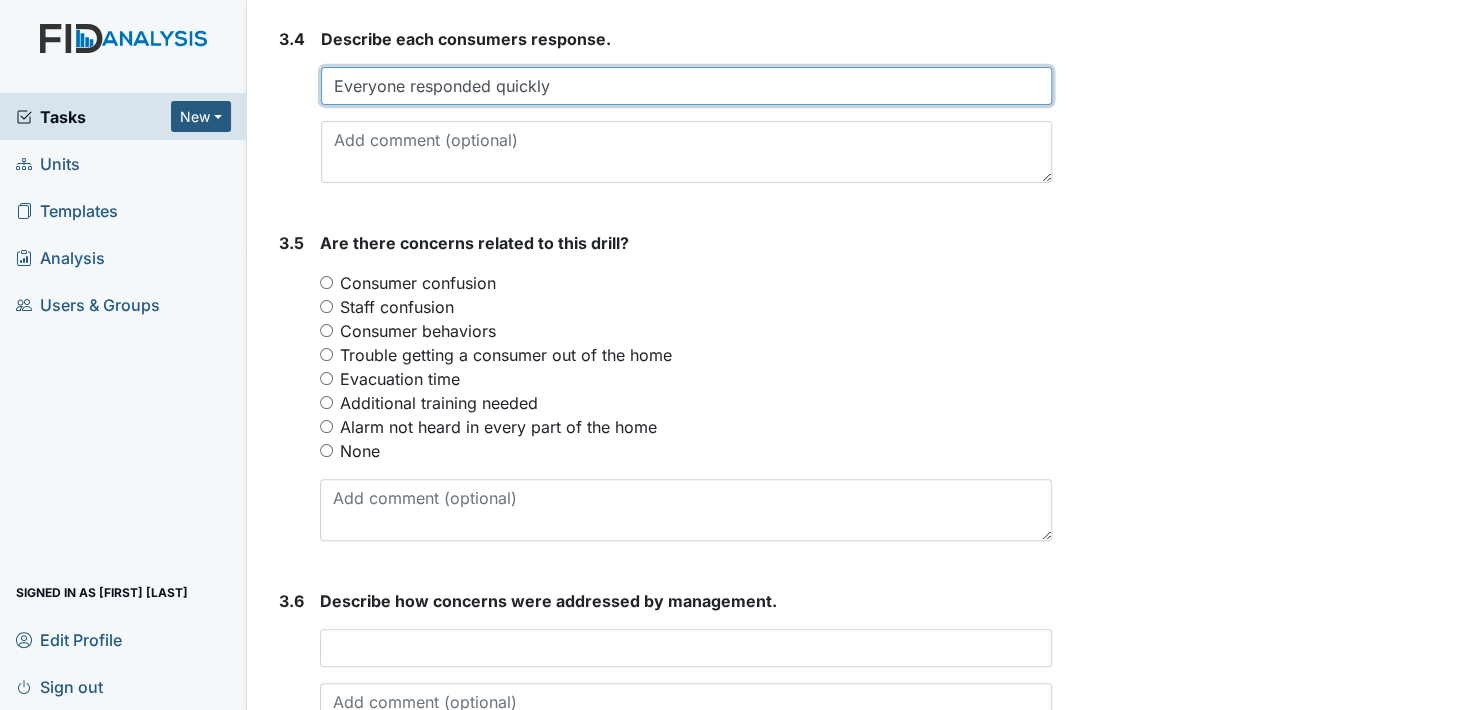 scroll, scrollTop: 2500, scrollLeft: 0, axis: vertical 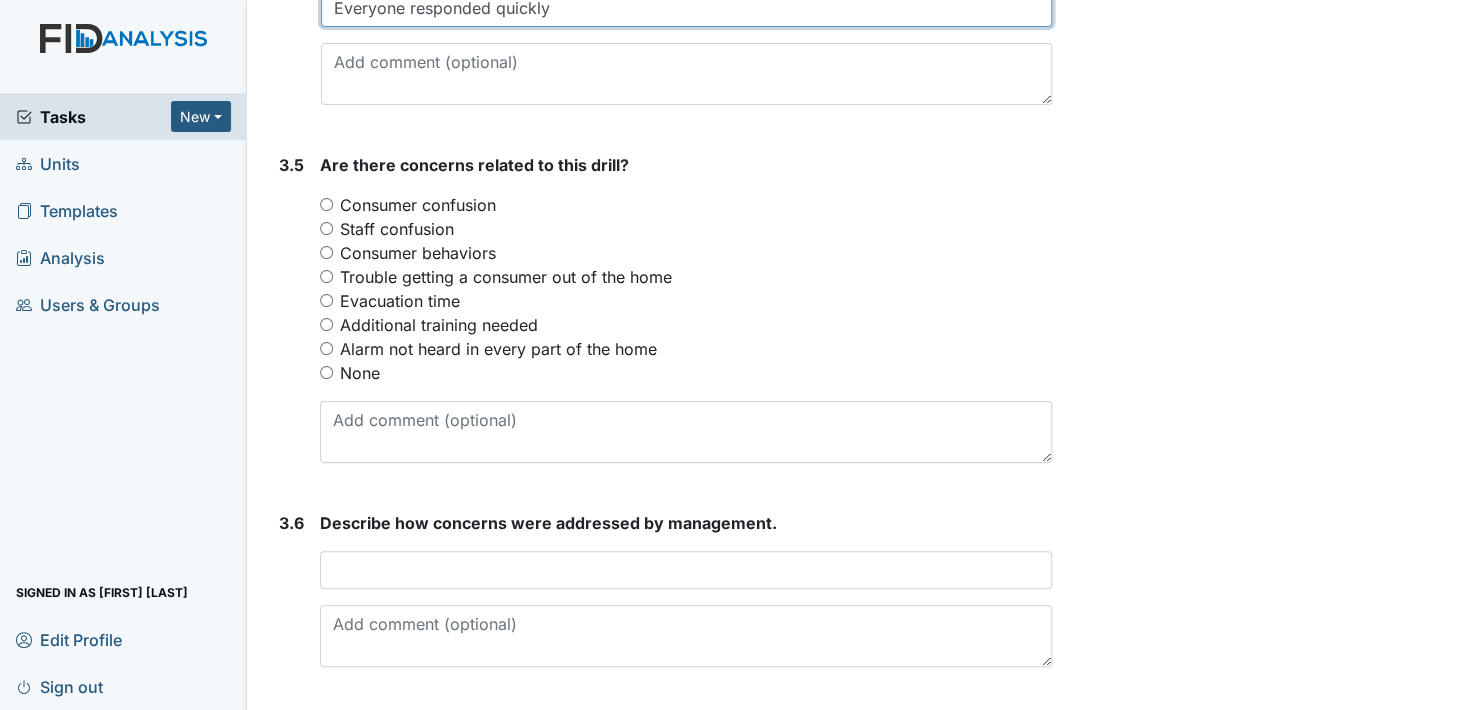type on "Everyone responded quickly" 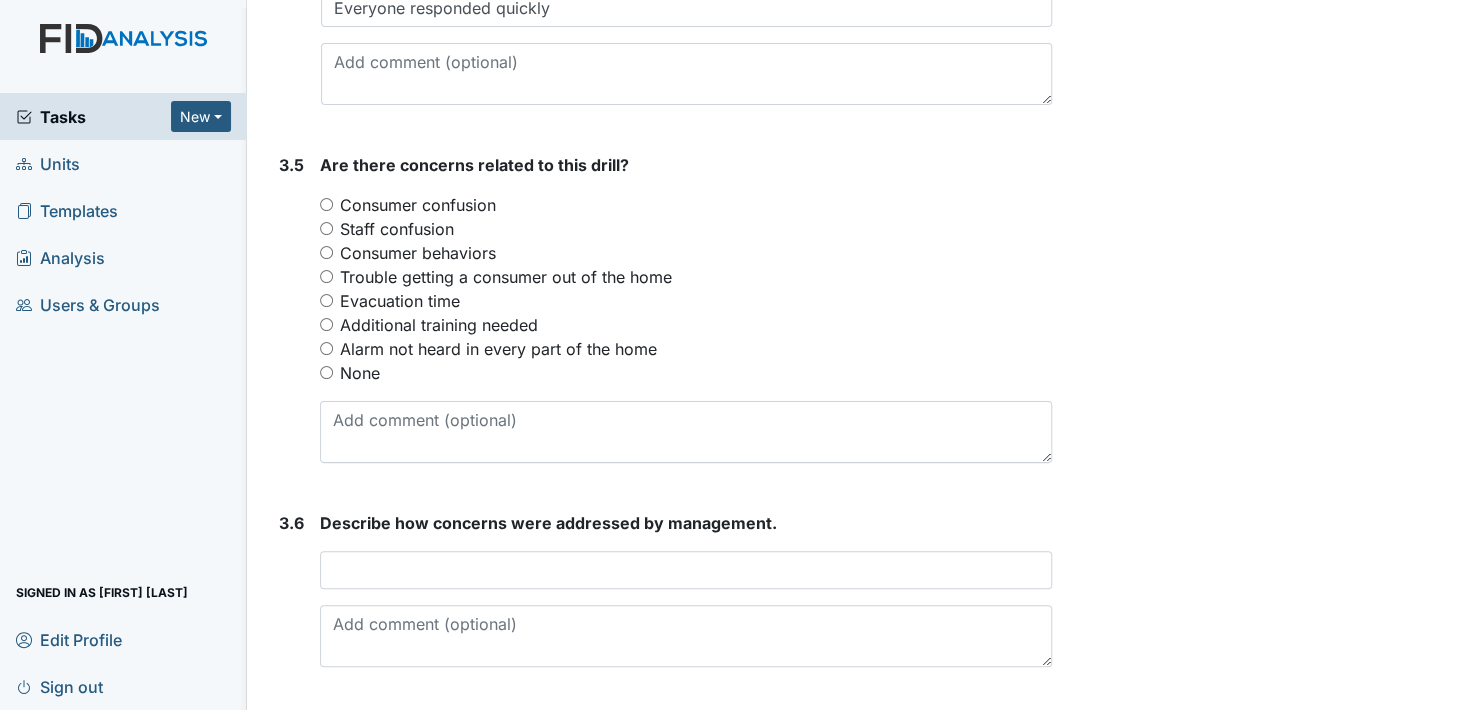 click on "None" at bounding box center (326, 372) 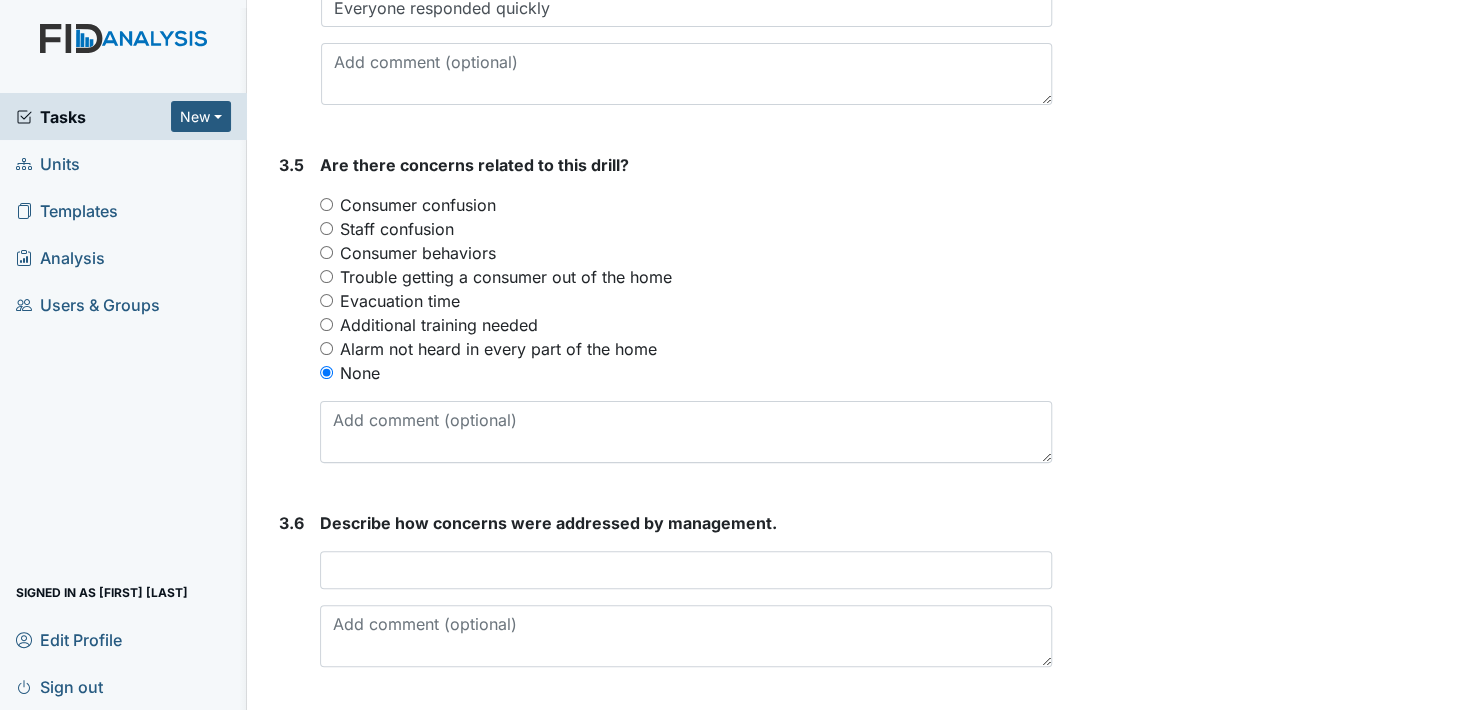 scroll, scrollTop: 2554, scrollLeft: 0, axis: vertical 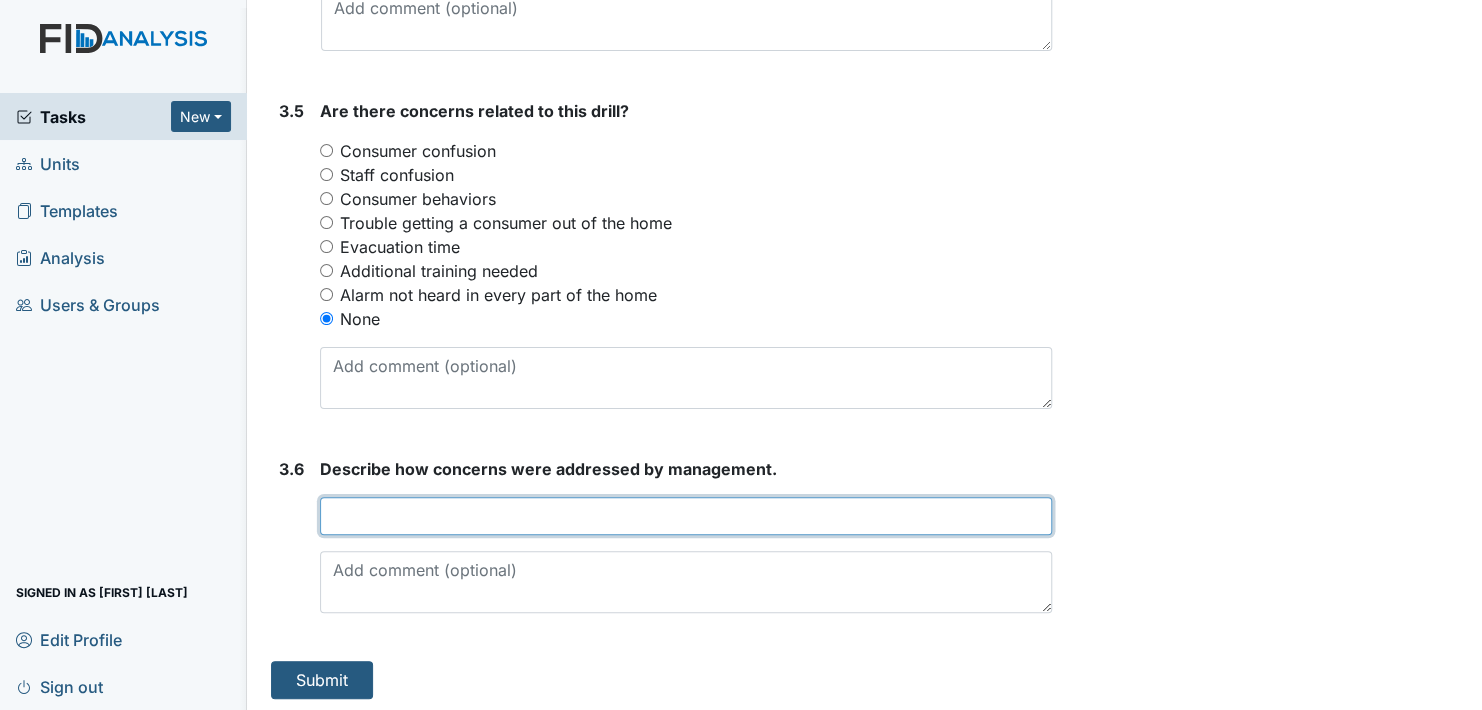 click at bounding box center (686, 516) 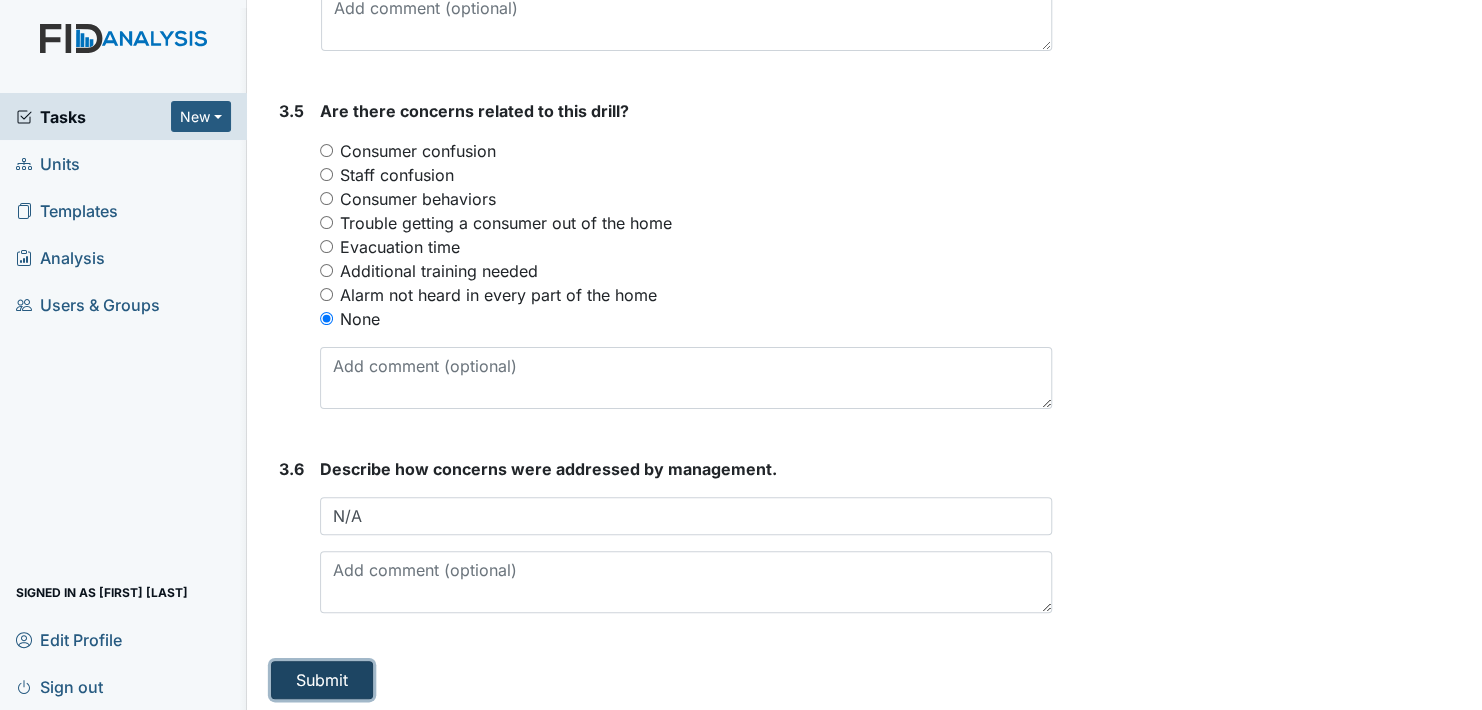 click on "Submit" at bounding box center [322, 680] 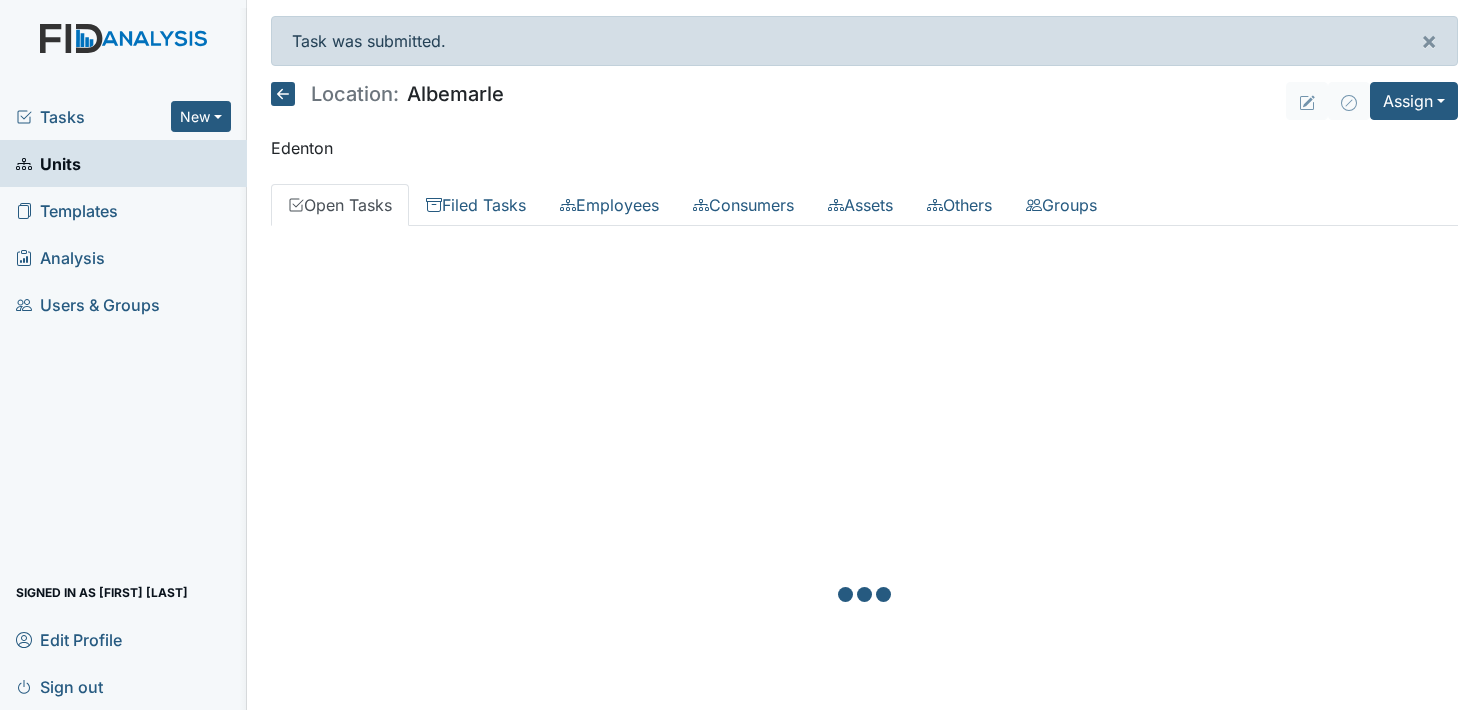 scroll, scrollTop: 0, scrollLeft: 0, axis: both 